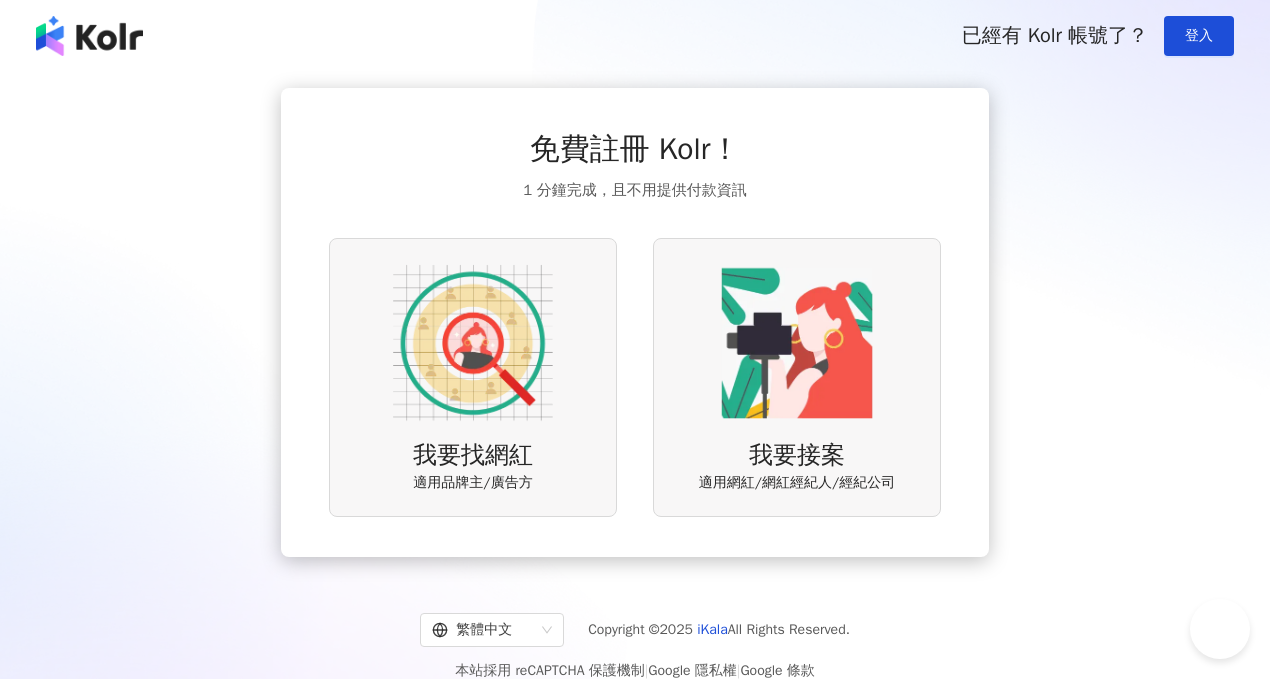 scroll, scrollTop: 0, scrollLeft: 0, axis: both 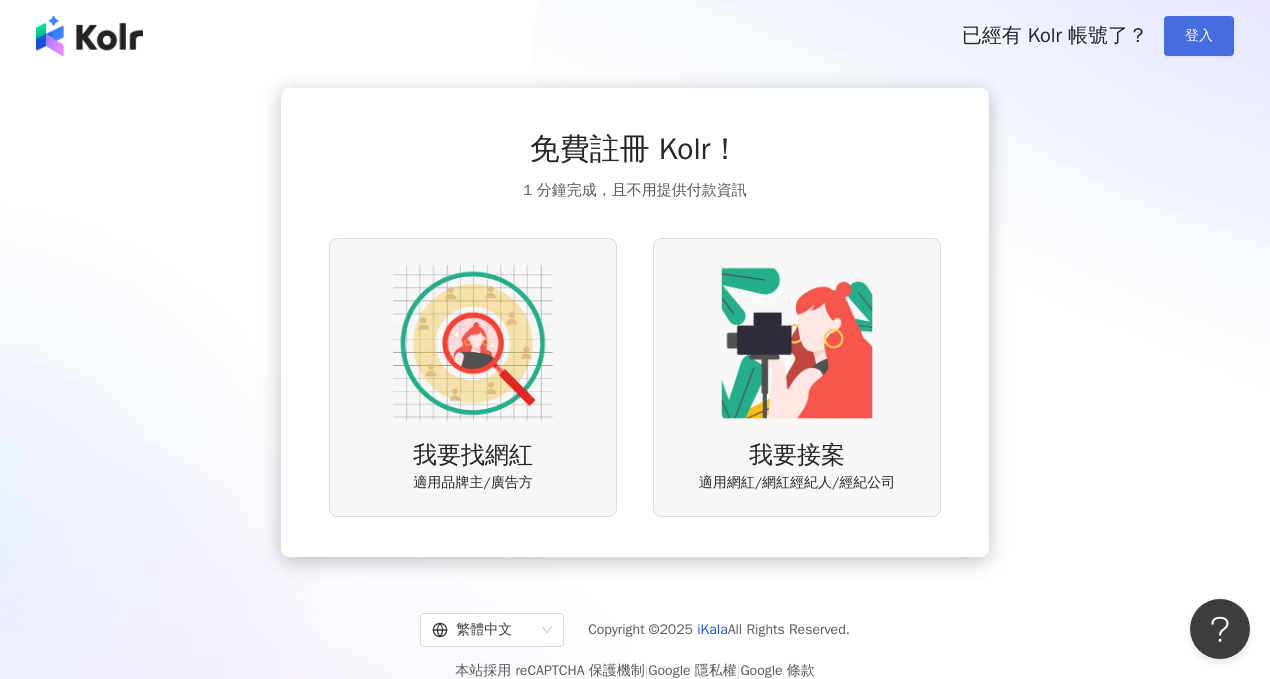 click on "登入" at bounding box center (1199, 36) 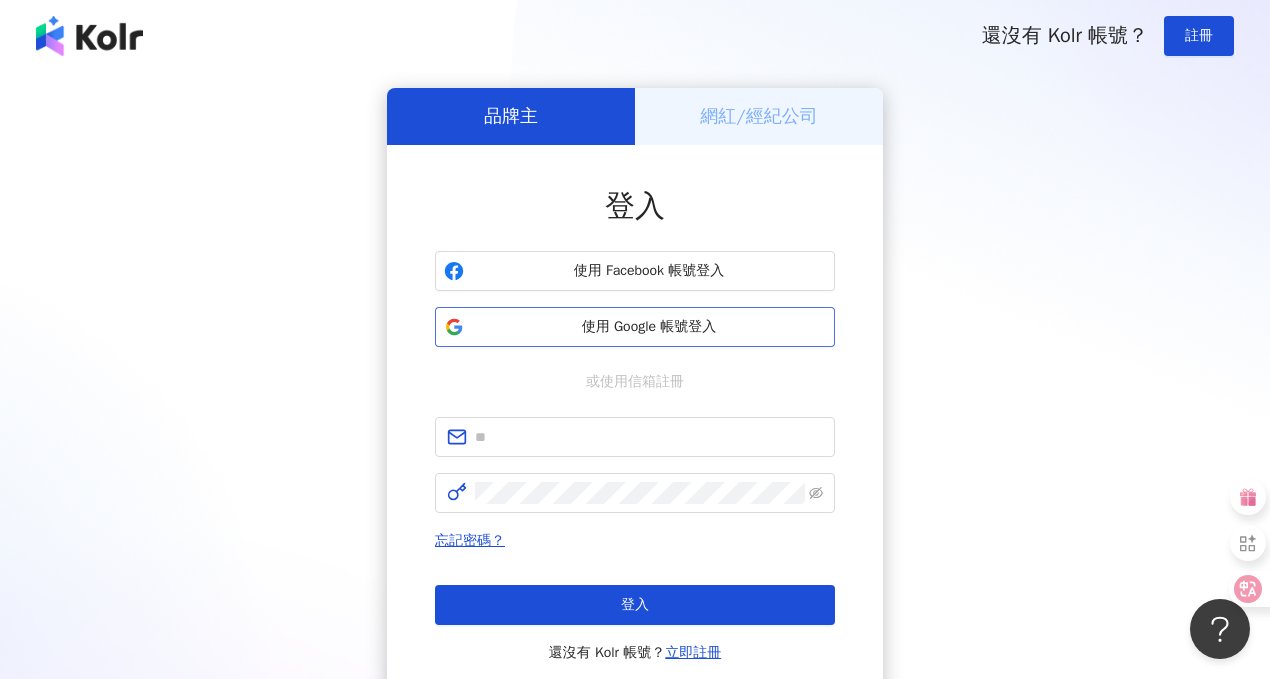 click on "使用 Google 帳號登入" at bounding box center (649, 327) 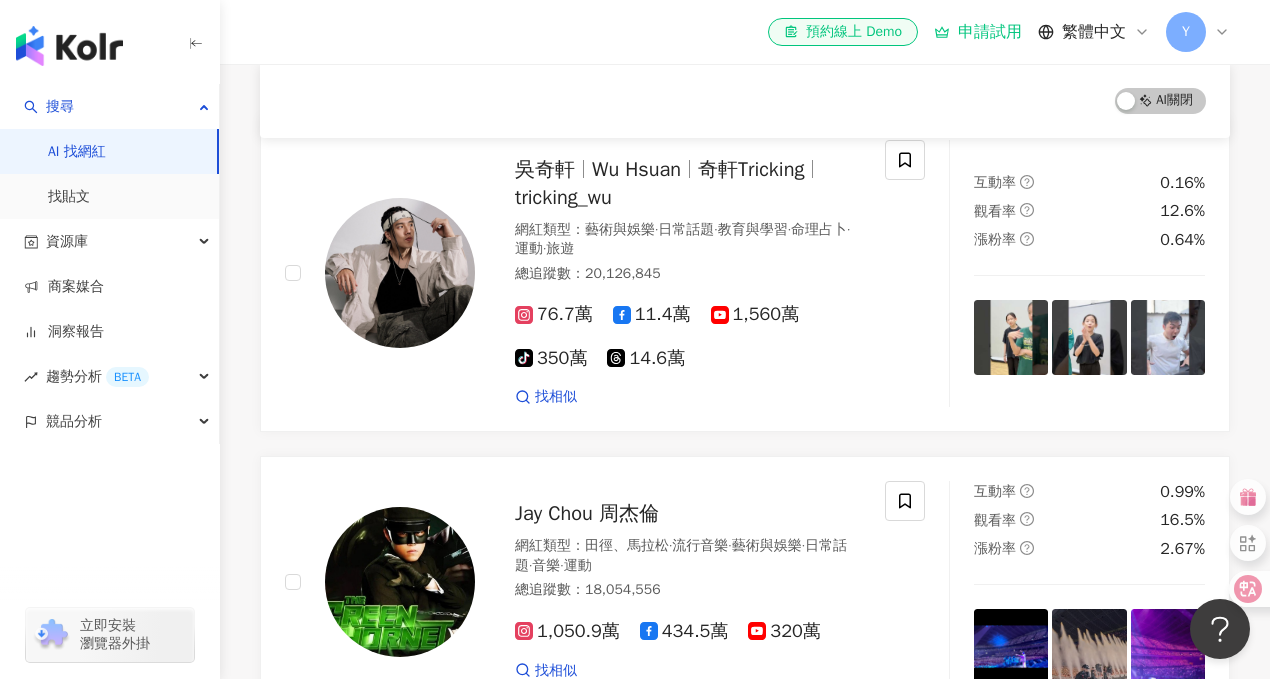 scroll, scrollTop: 0, scrollLeft: 0, axis: both 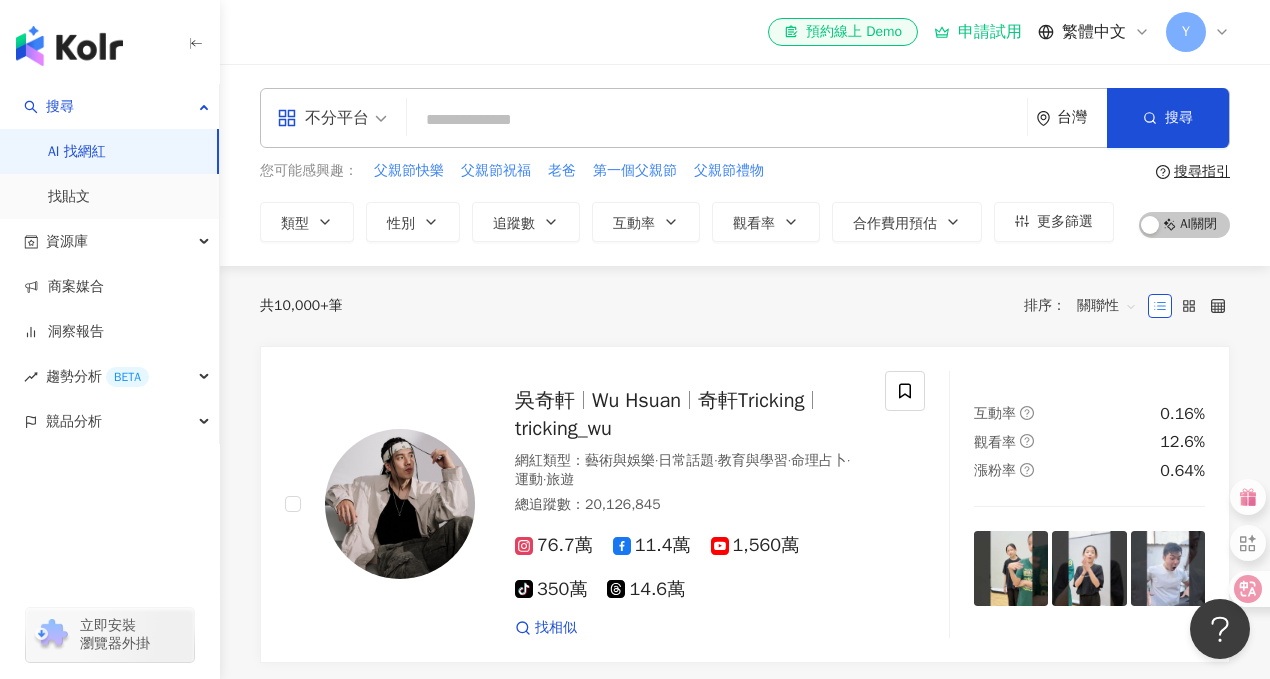click on "不分平台" at bounding box center [332, 118] 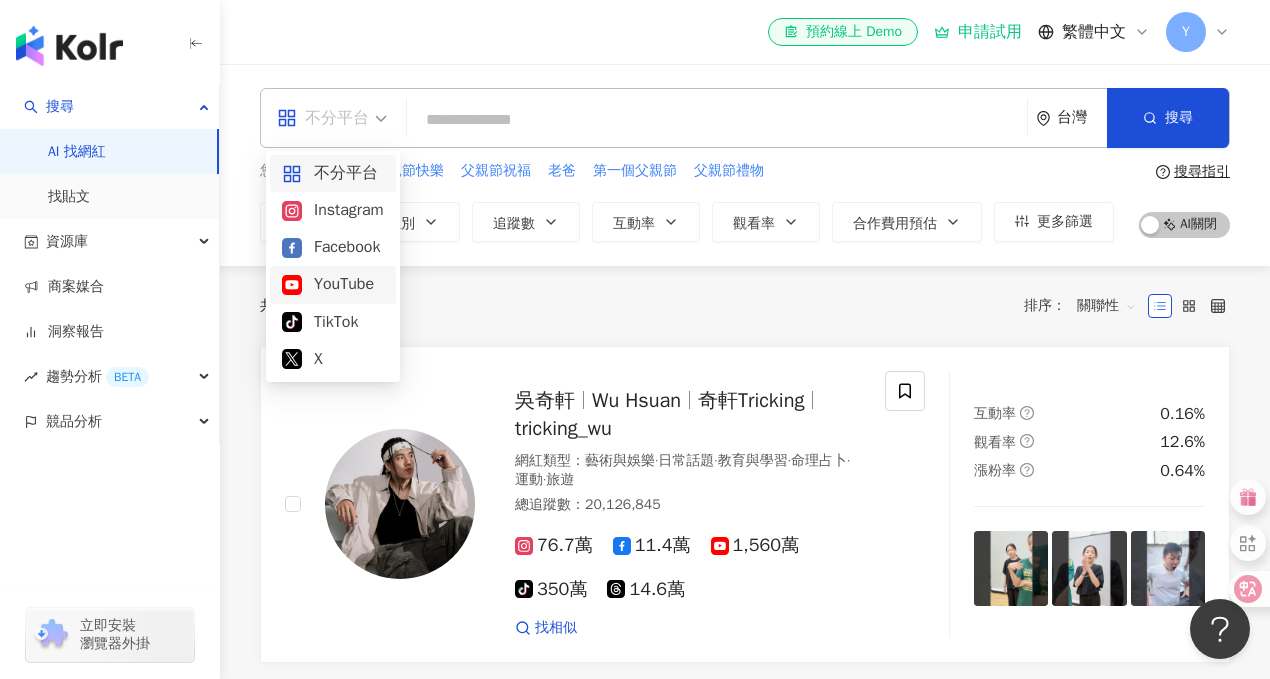 click on "YouTube" at bounding box center [333, 284] 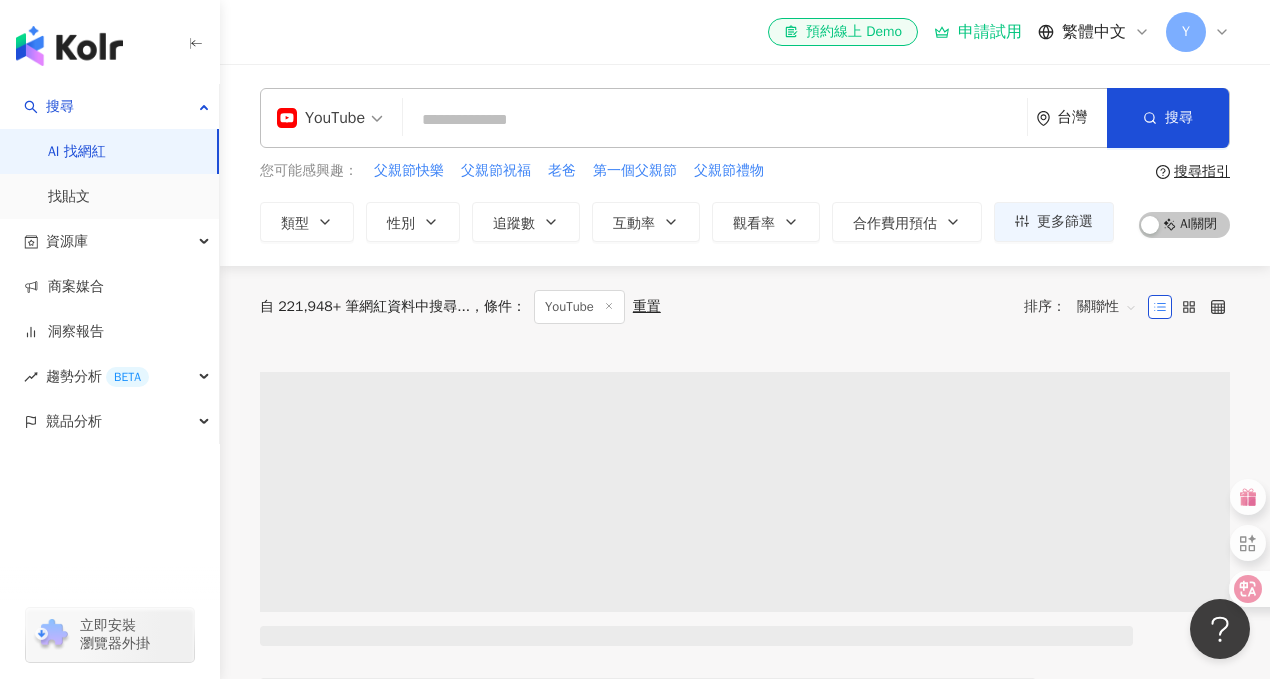 click on "申請試用" at bounding box center [978, 32] 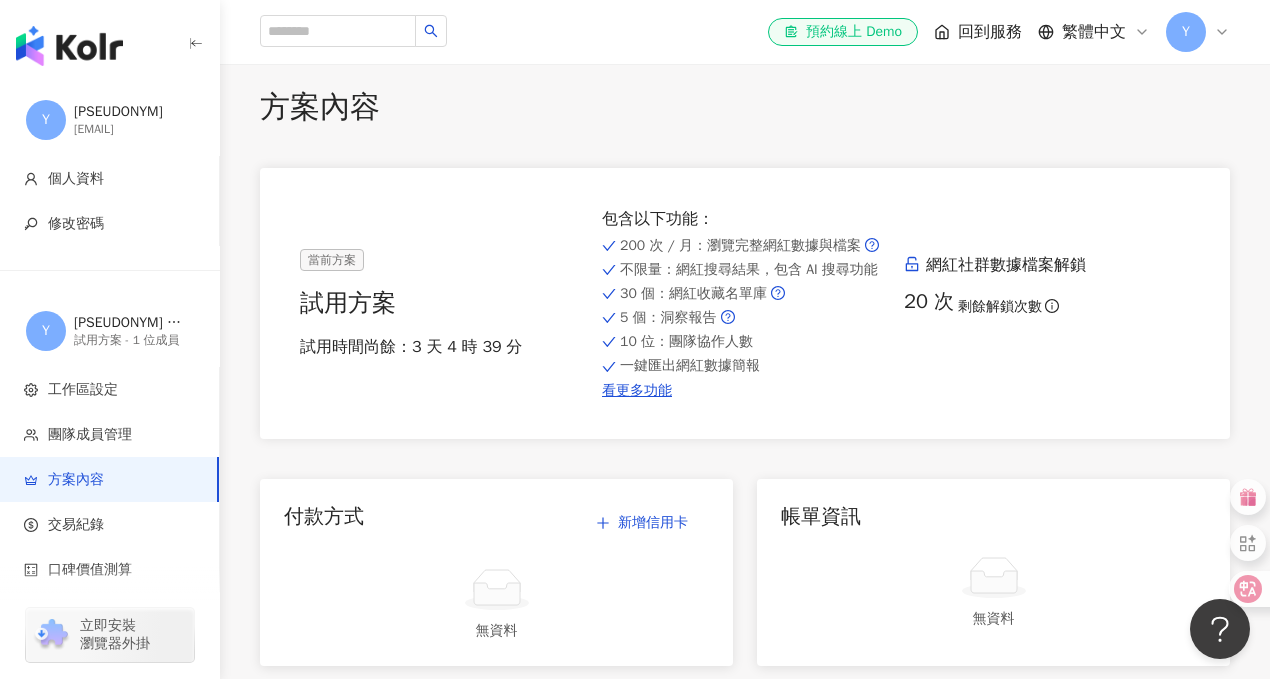 scroll, scrollTop: 0, scrollLeft: 0, axis: both 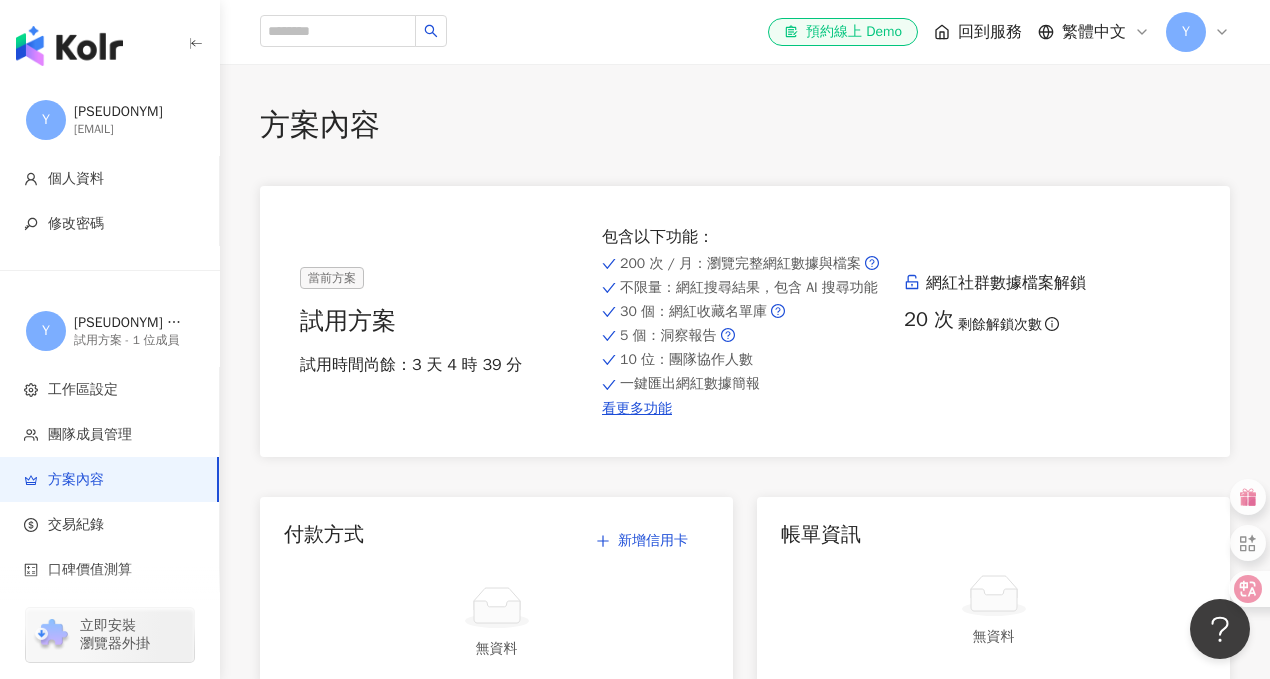 click on "當前方案 試用方案 試用時間尚餘：3 天 4 時 39 分 包含以下功能 ：  200 次 / 月 ：瀏覽完整網紅數據與檔案  不限量 ：網紅搜尋結果，包含 AI 搜尋功能  30 個 ：網紅收藏名單庫  5 個 ：洞察報告  10 位 ：團隊協作人數 一鍵匯出網紅數據簡報 看更多功能 網紅社群數據檔案解鎖 20 次 剩餘解鎖次數" at bounding box center (745, 321) 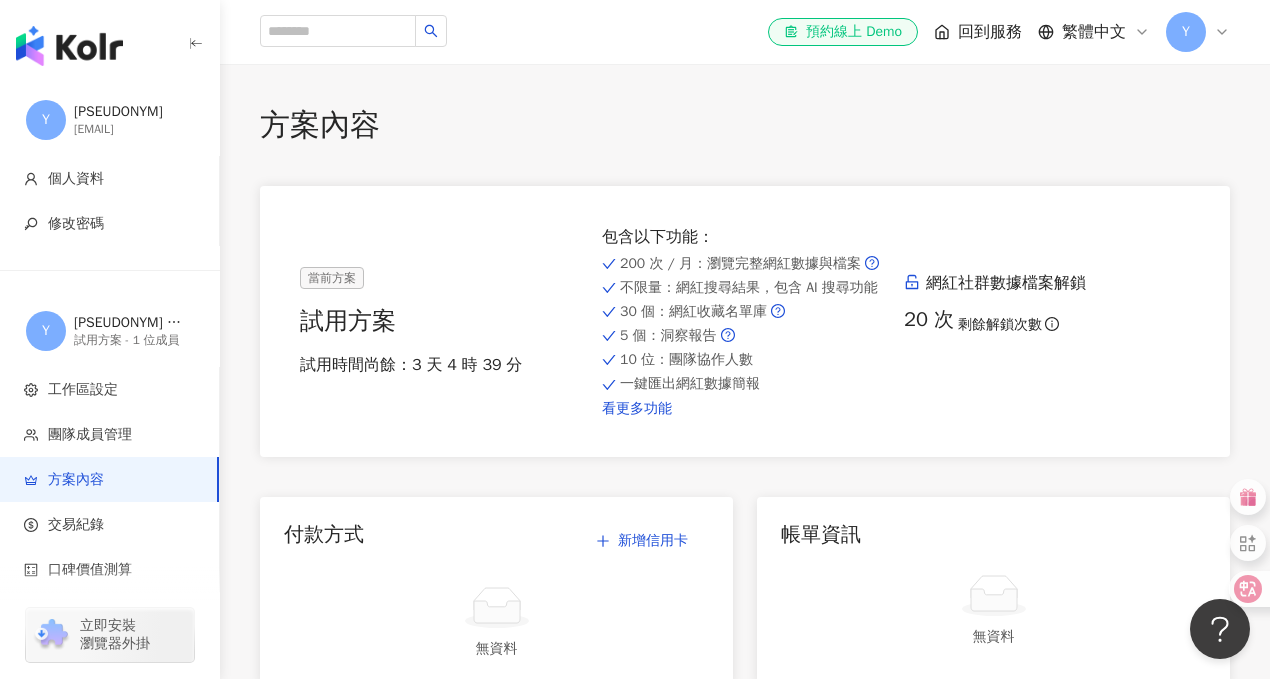 click on "看更多功能" at bounding box center (745, 409) 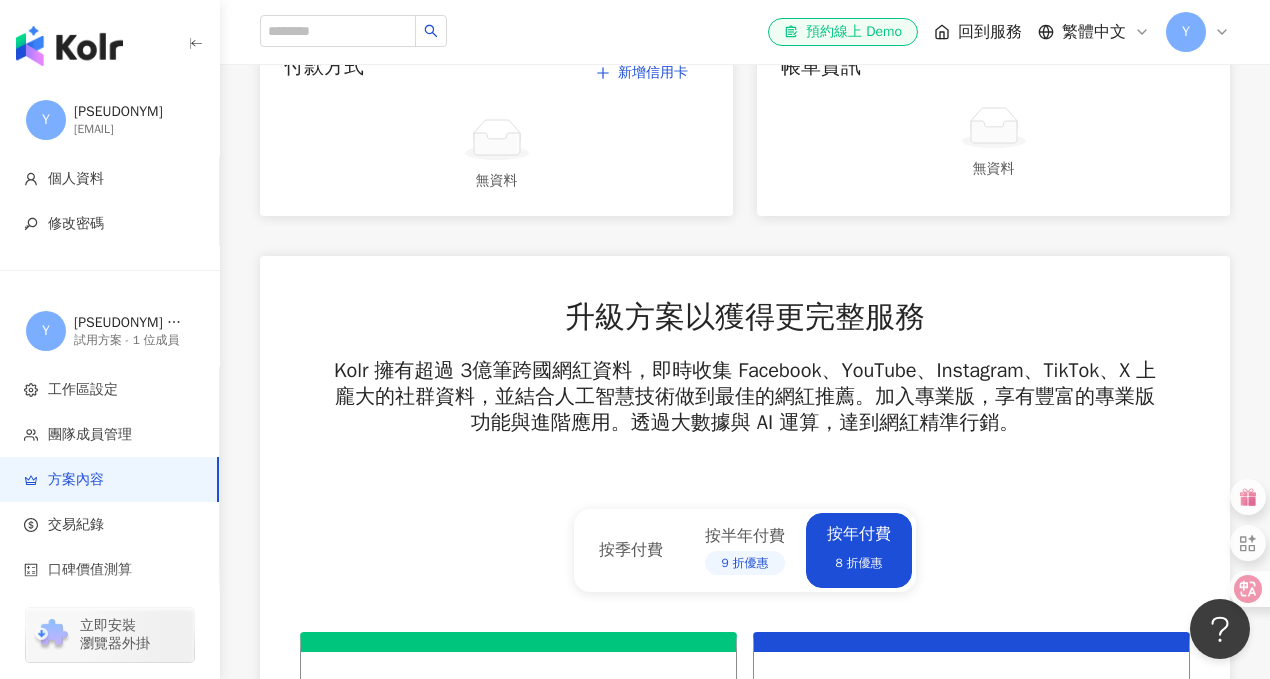 scroll, scrollTop: 0, scrollLeft: 0, axis: both 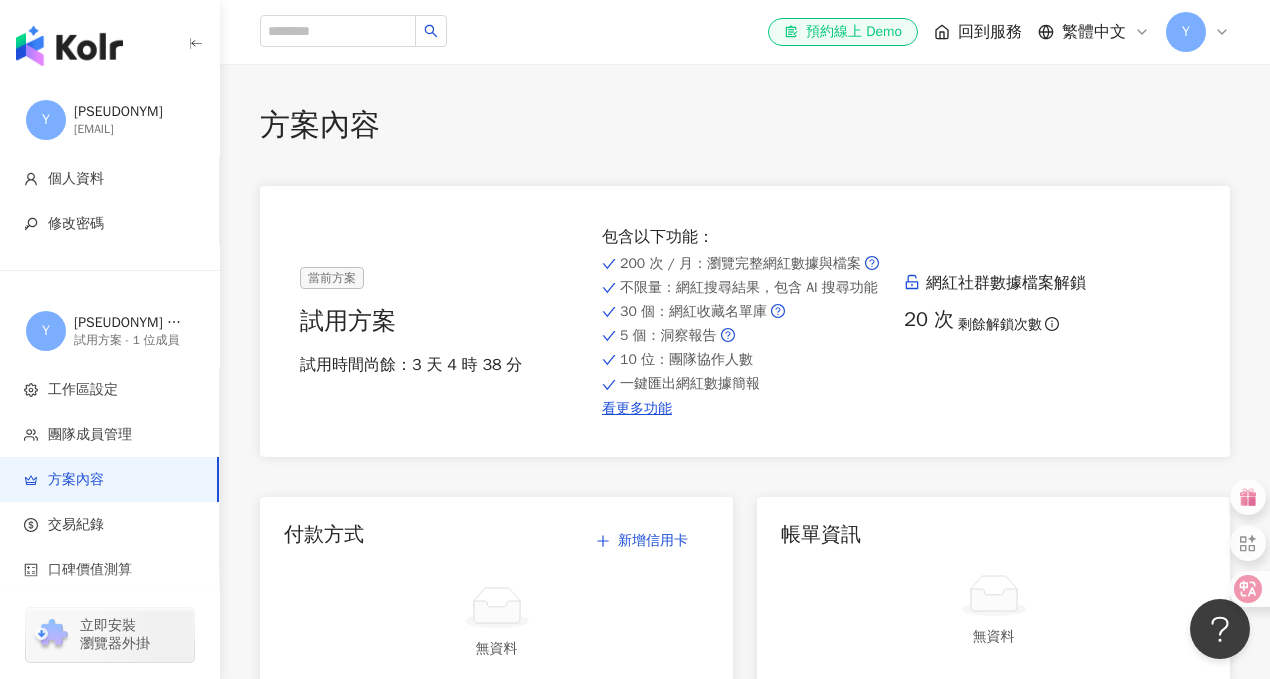 click on "回到服務" at bounding box center (990, 32) 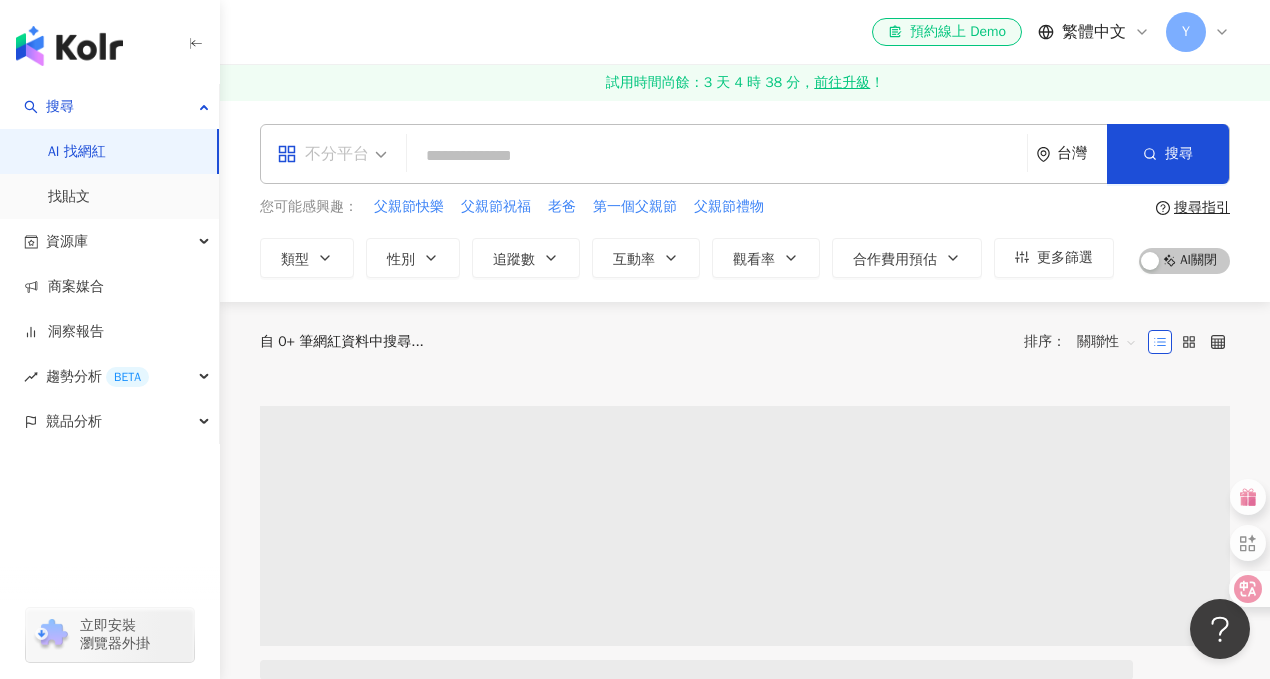 click on "不分平台" at bounding box center [332, 154] 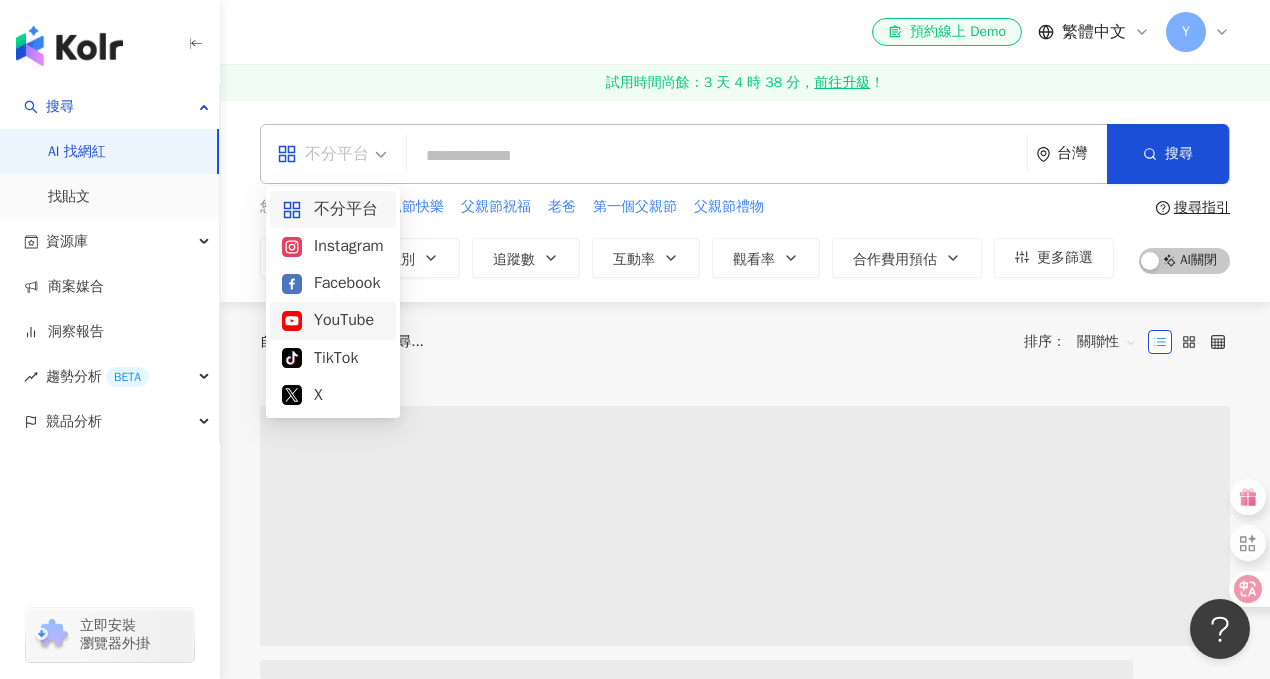 click on "YouTube" at bounding box center (333, 320) 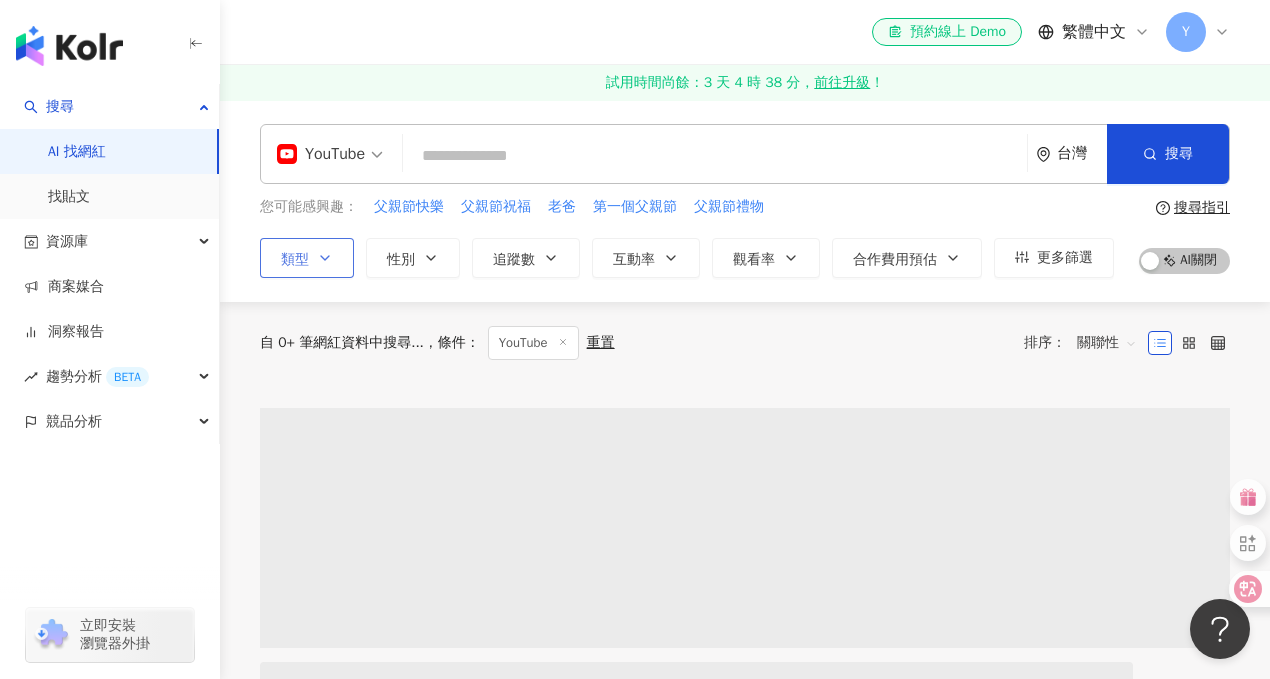 click on "類型" at bounding box center (307, 258) 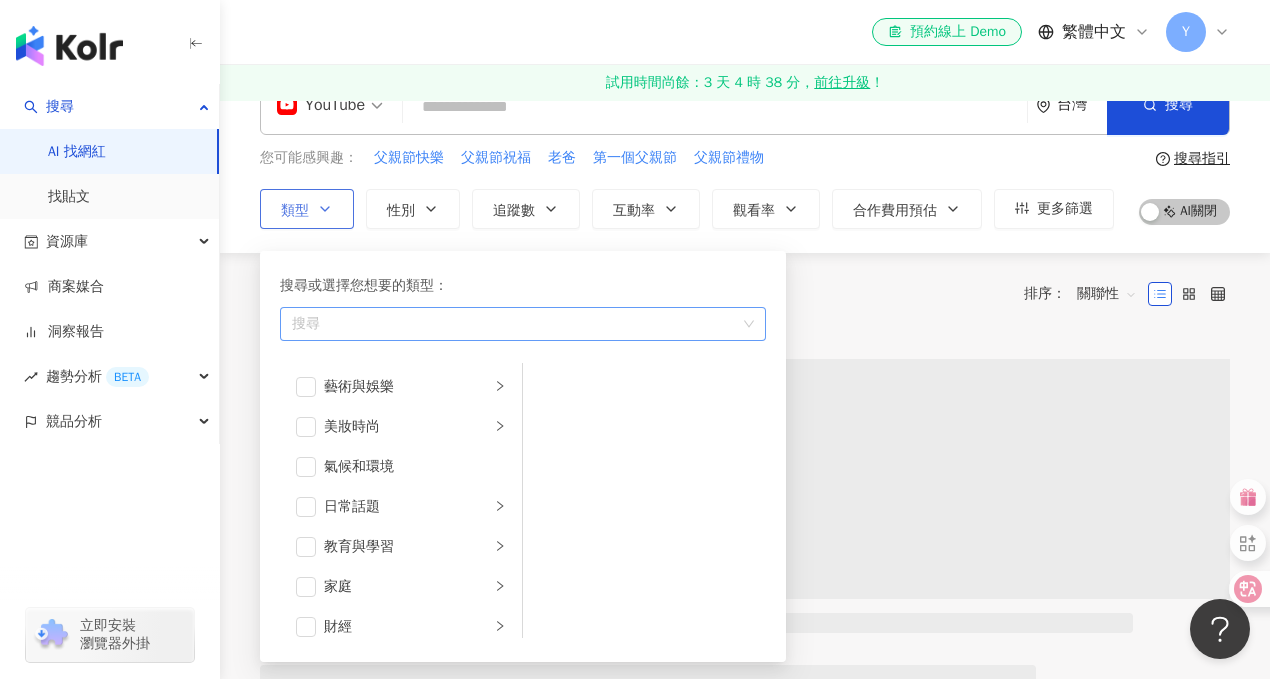 scroll, scrollTop: 97, scrollLeft: 0, axis: vertical 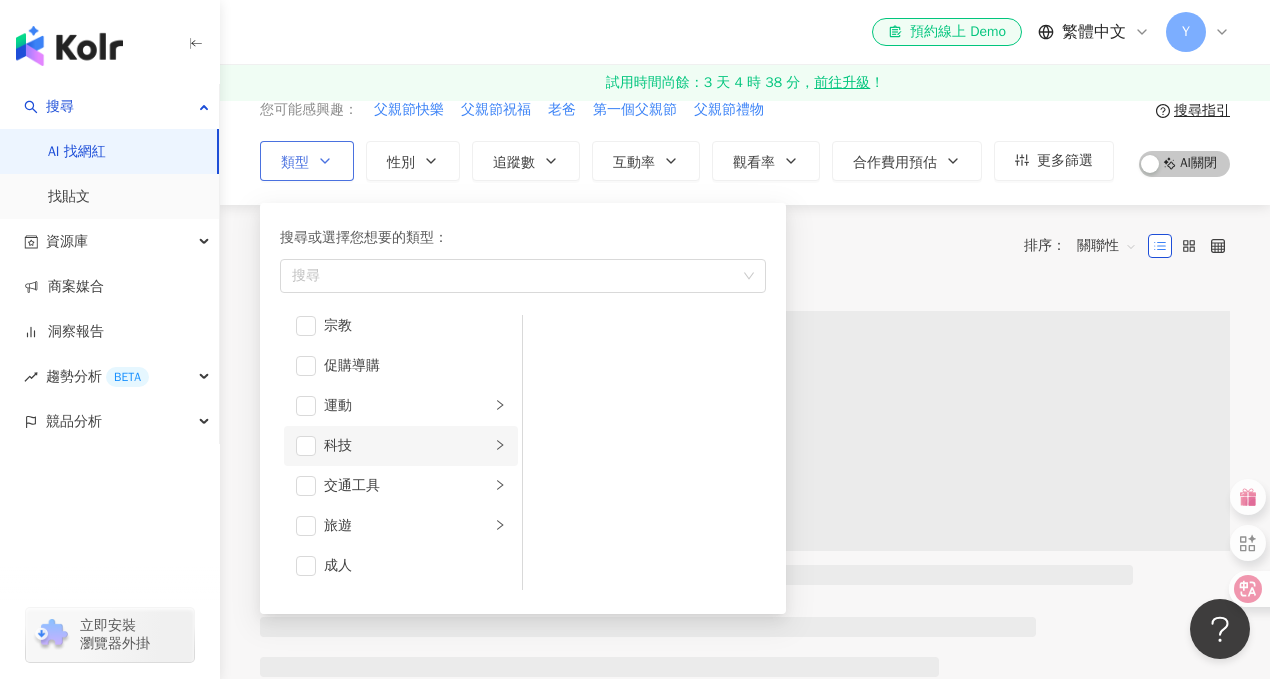 click on "科技" at bounding box center (401, 446) 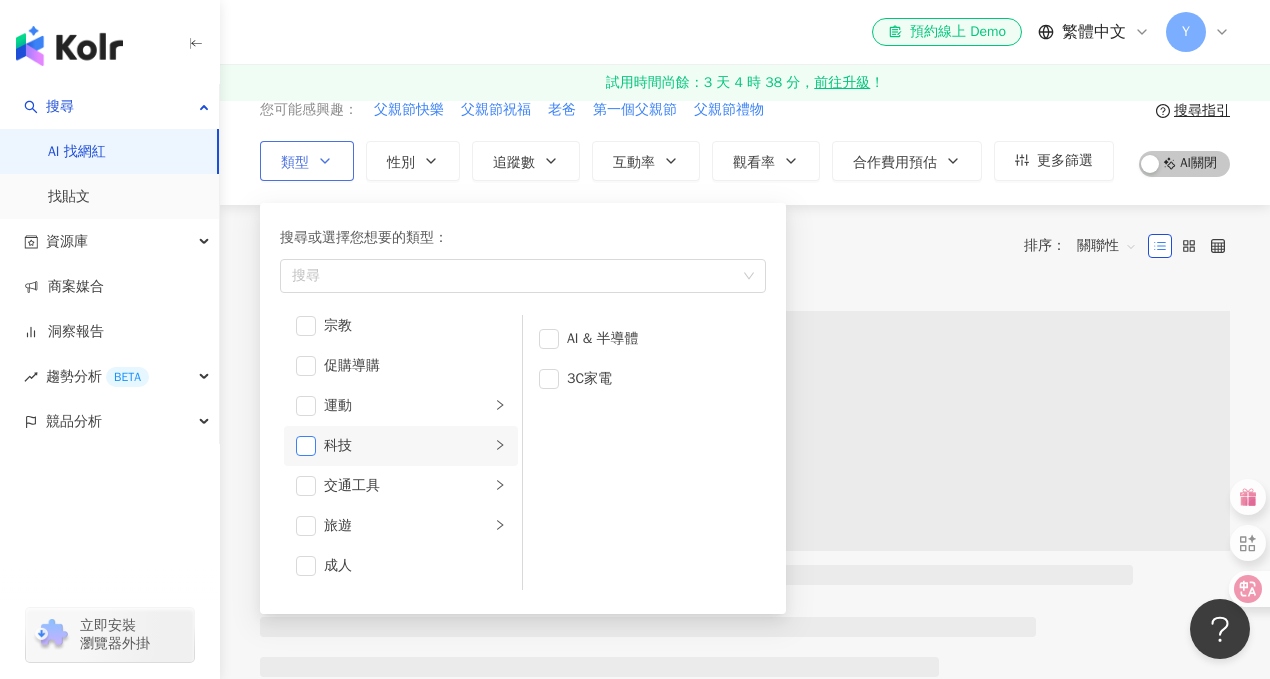 click at bounding box center [306, 446] 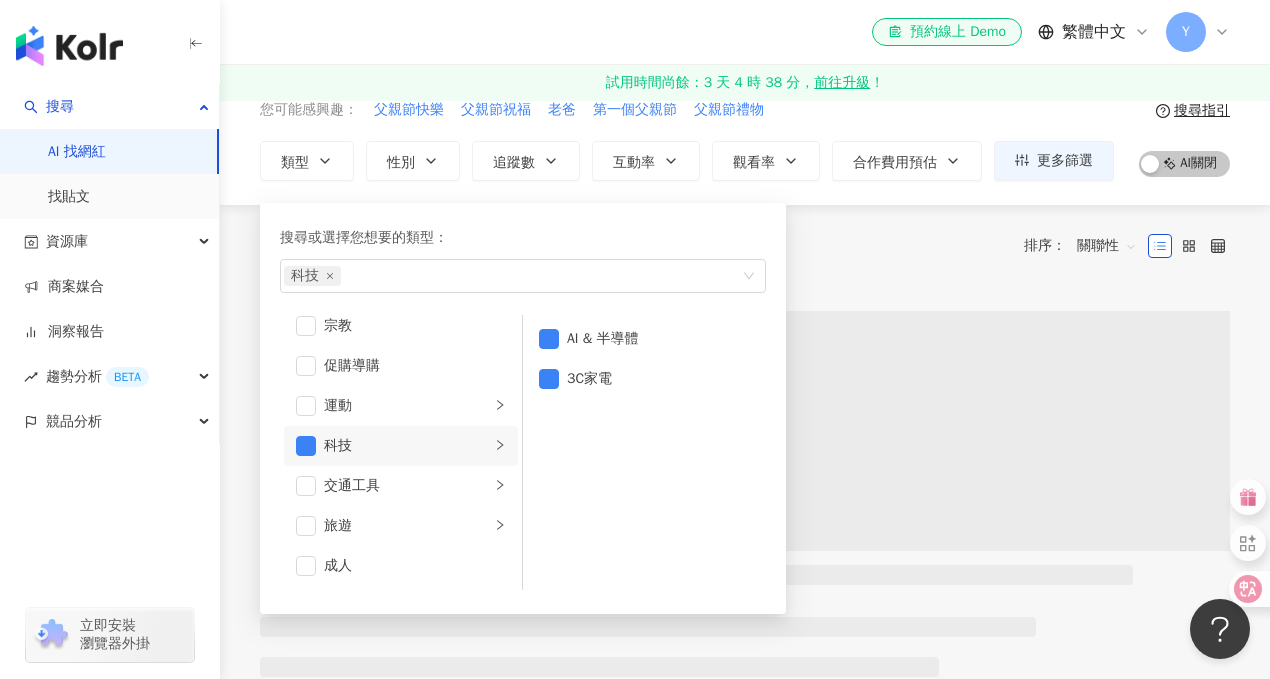 click on "自 221,958+ 筆網紅資料中搜尋... 條件 ： YouTube 重置 排序： 關聯性" at bounding box center (745, 246) 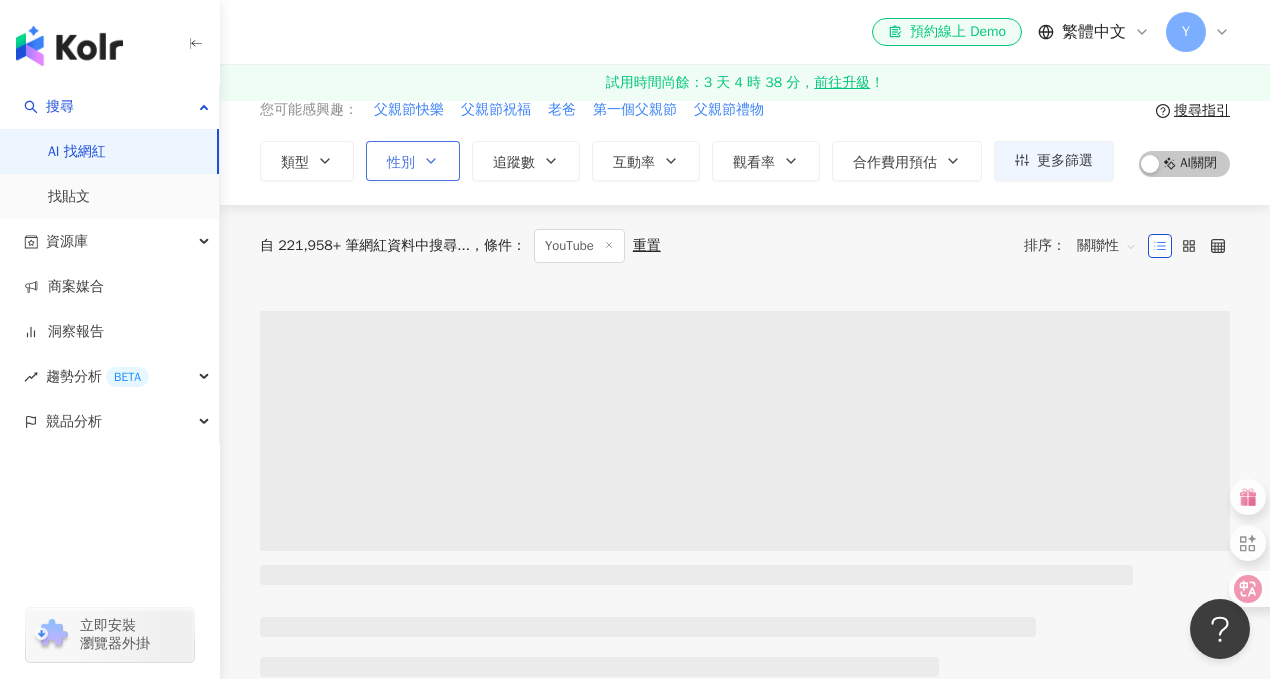 click on "性別" at bounding box center [413, 161] 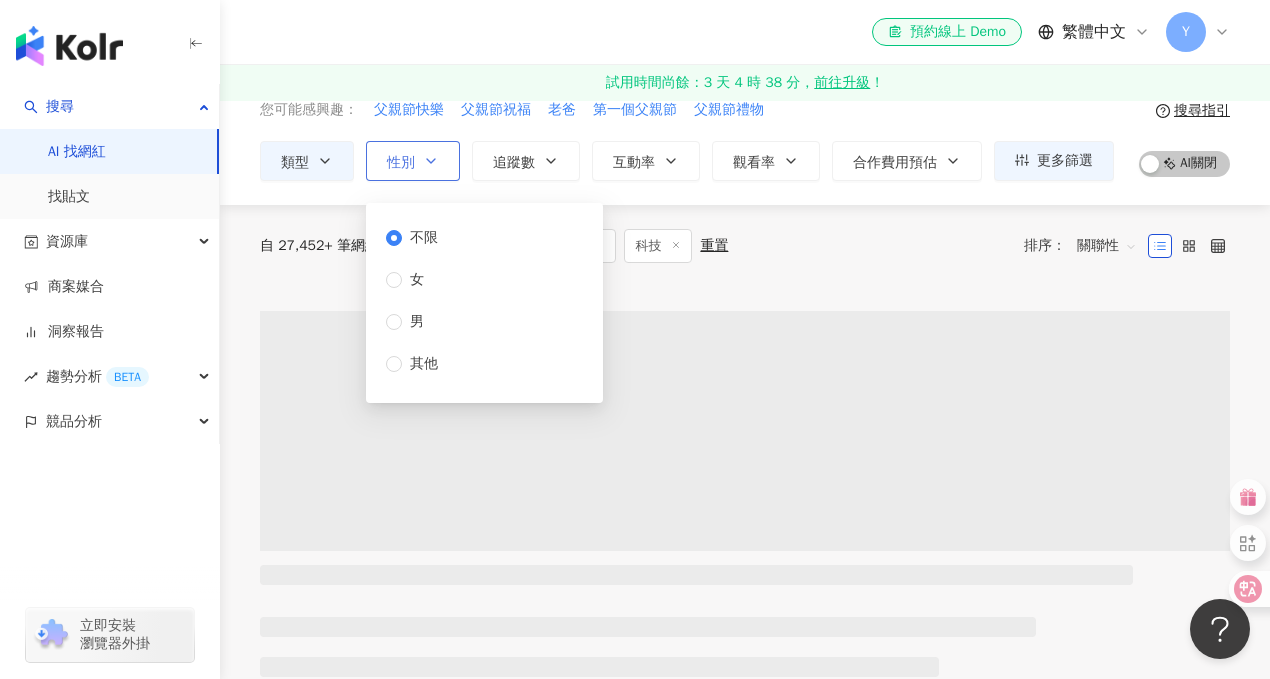 scroll, scrollTop: 0, scrollLeft: 0, axis: both 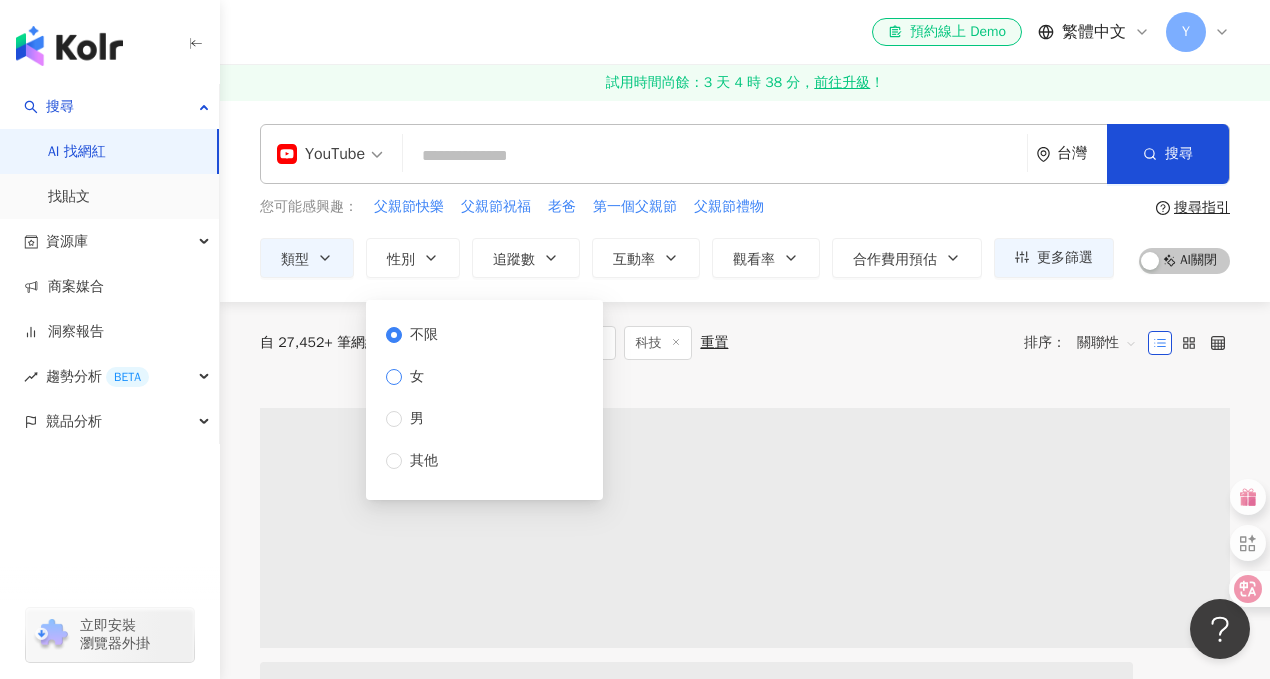 click on "女" at bounding box center [417, 377] 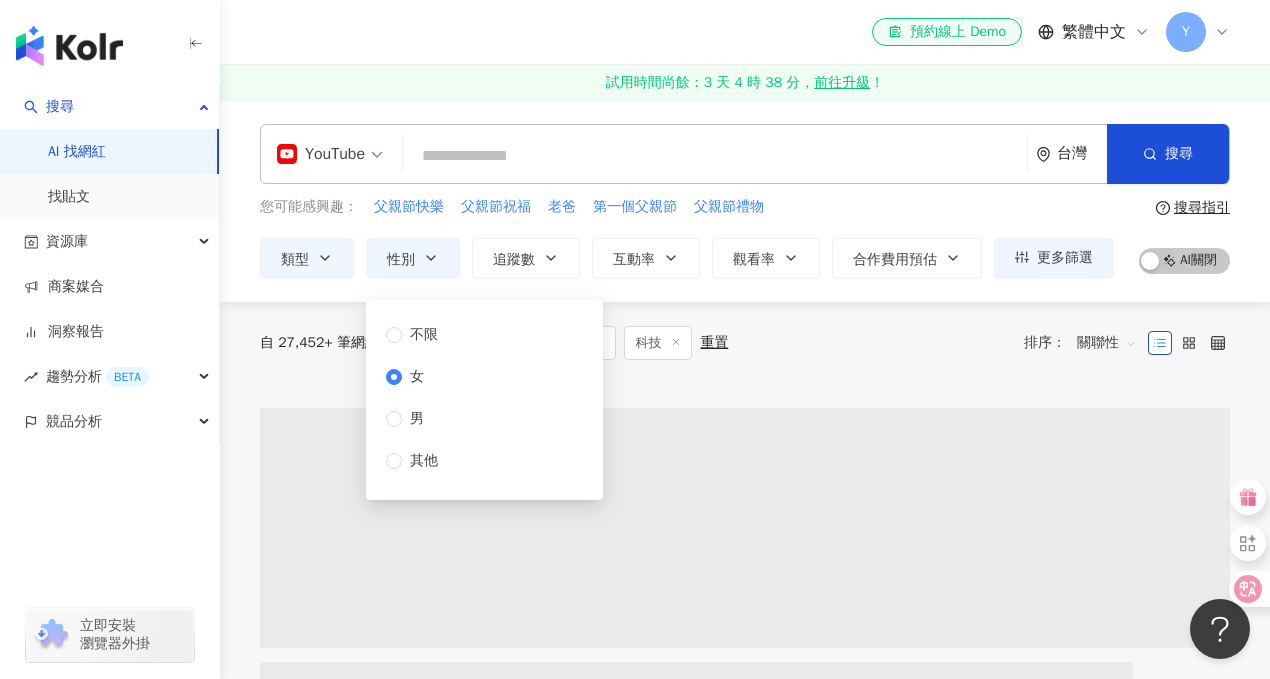 click on "自 27,452+ 筆網紅資料中搜尋... 條件 ： YouTube 科技 重置 排序： 關聯性" at bounding box center (745, 343) 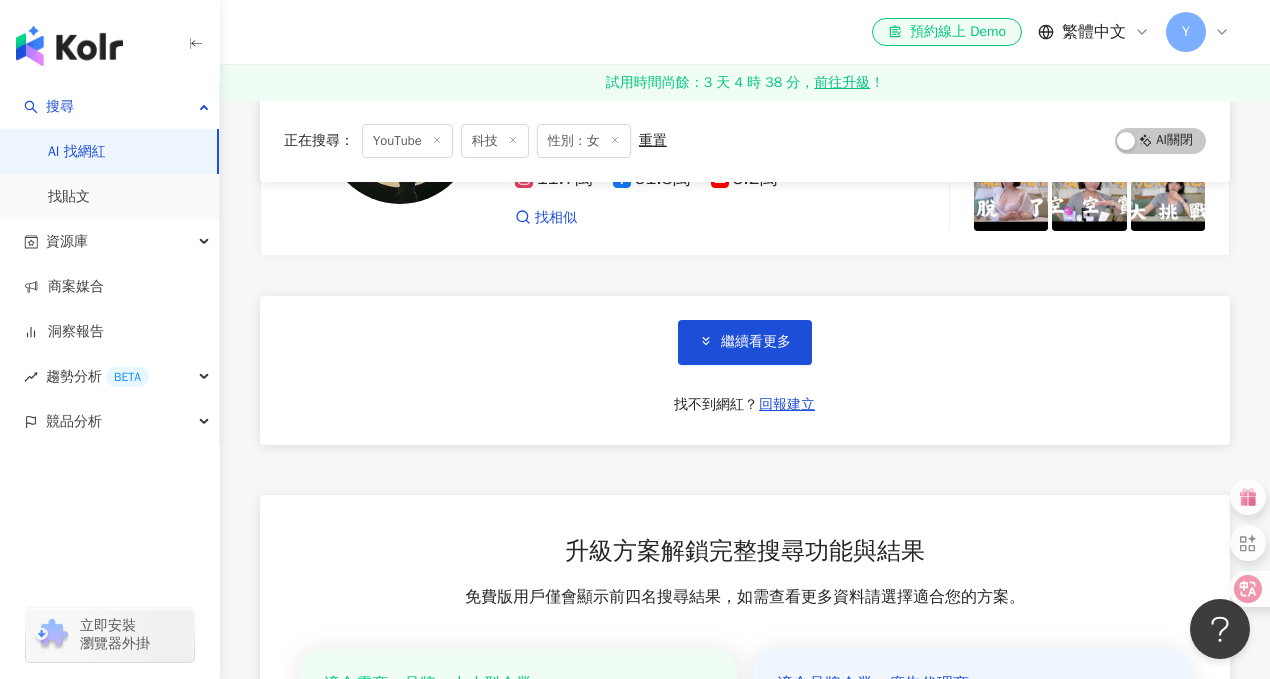 scroll, scrollTop: 3538, scrollLeft: 0, axis: vertical 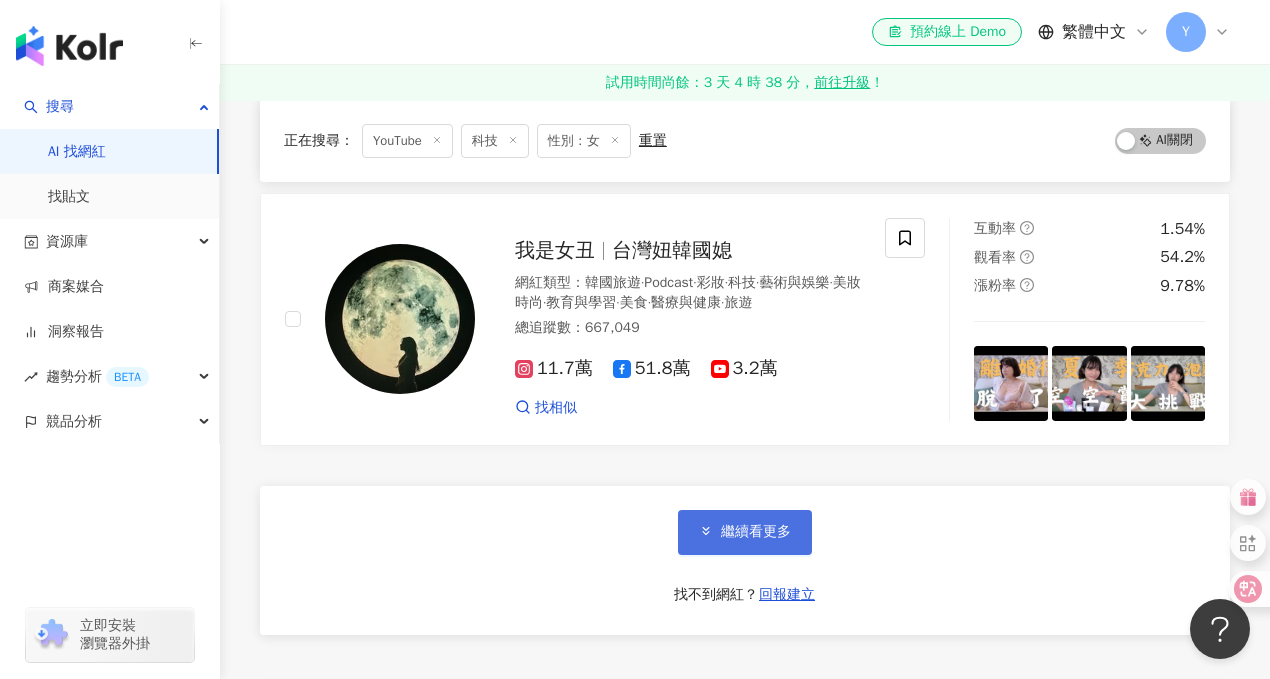click on "繼續看更多" at bounding box center (756, 532) 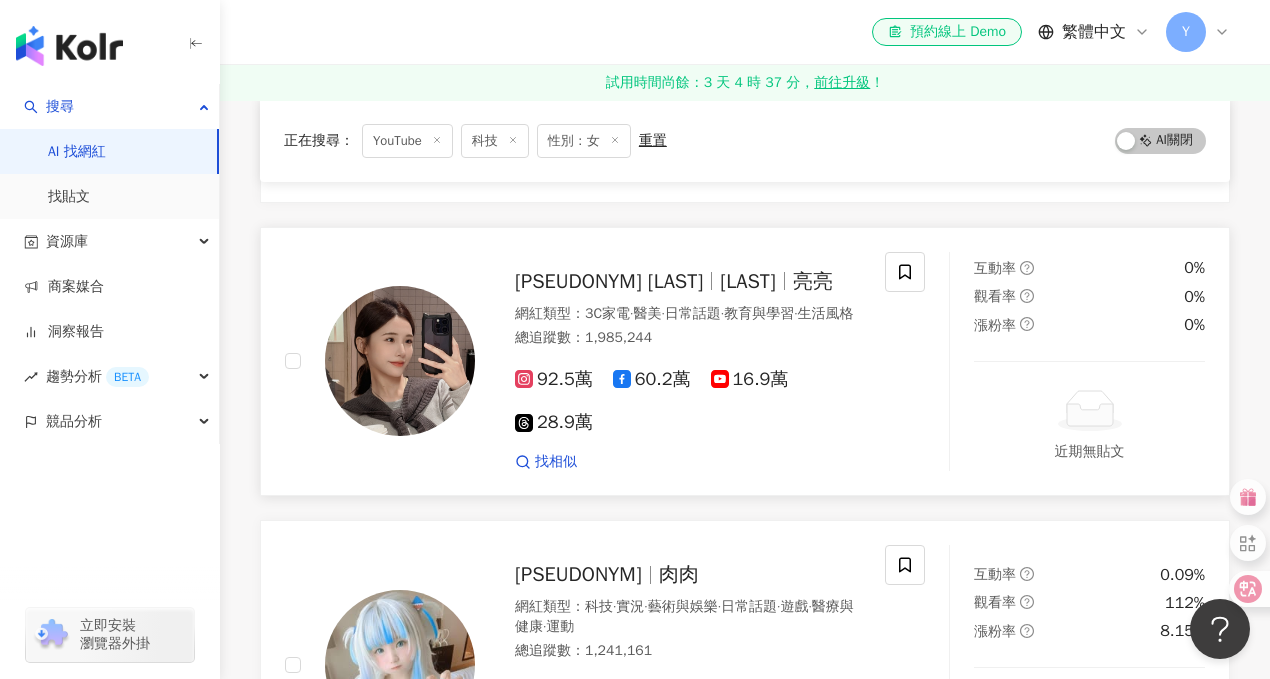 scroll, scrollTop: 2303, scrollLeft: 0, axis: vertical 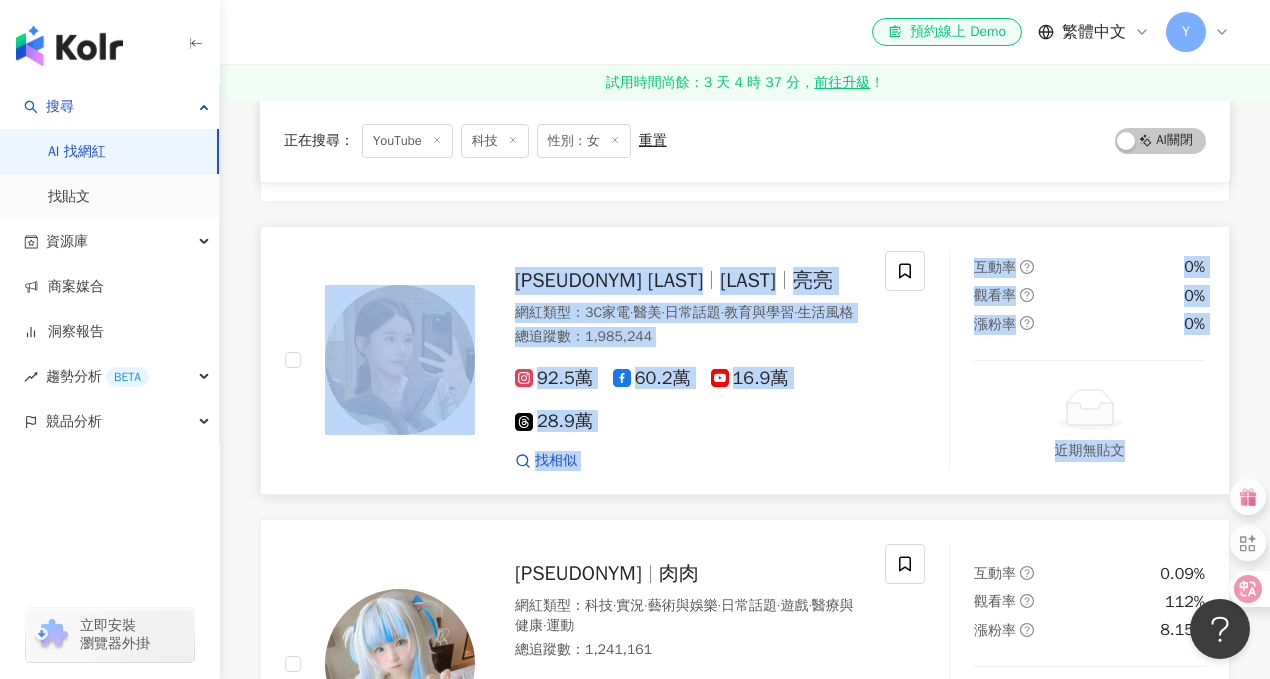 click on "16.9萬" at bounding box center (750, 378) 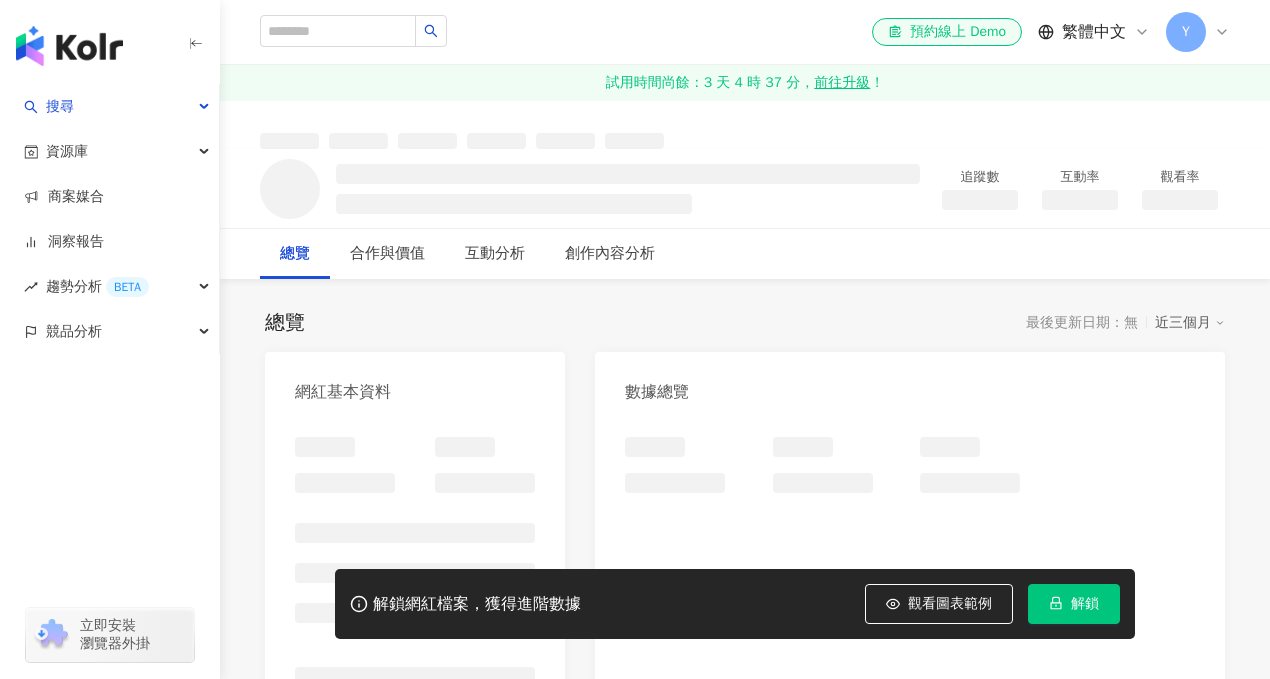 scroll, scrollTop: 0, scrollLeft: 0, axis: both 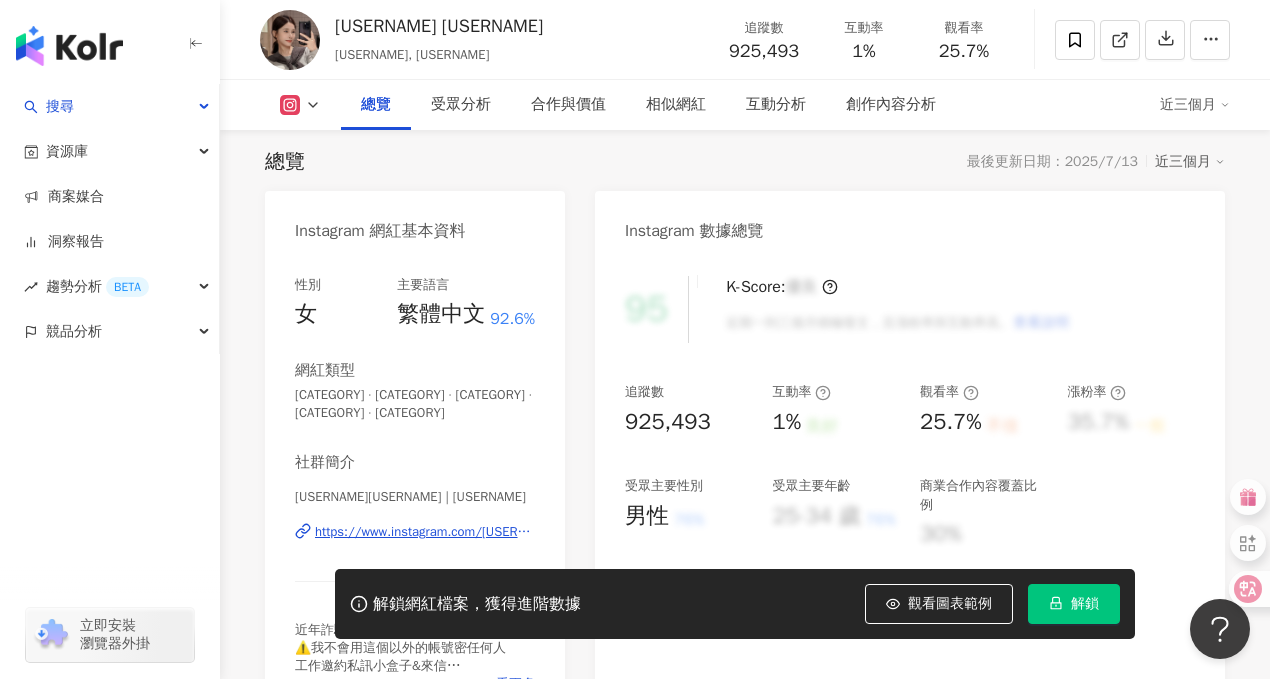 click on "16.9萬" at bounding box center [539, -31] 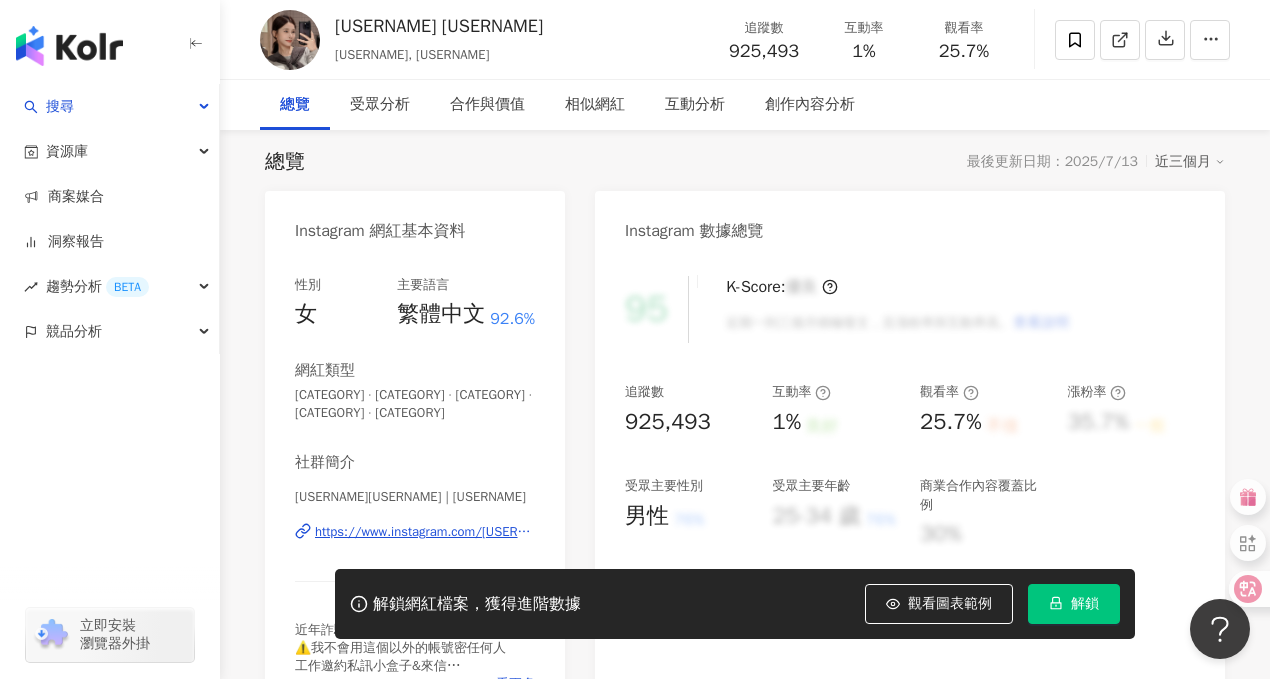 click on "16.9萬" at bounding box center [539, -31] 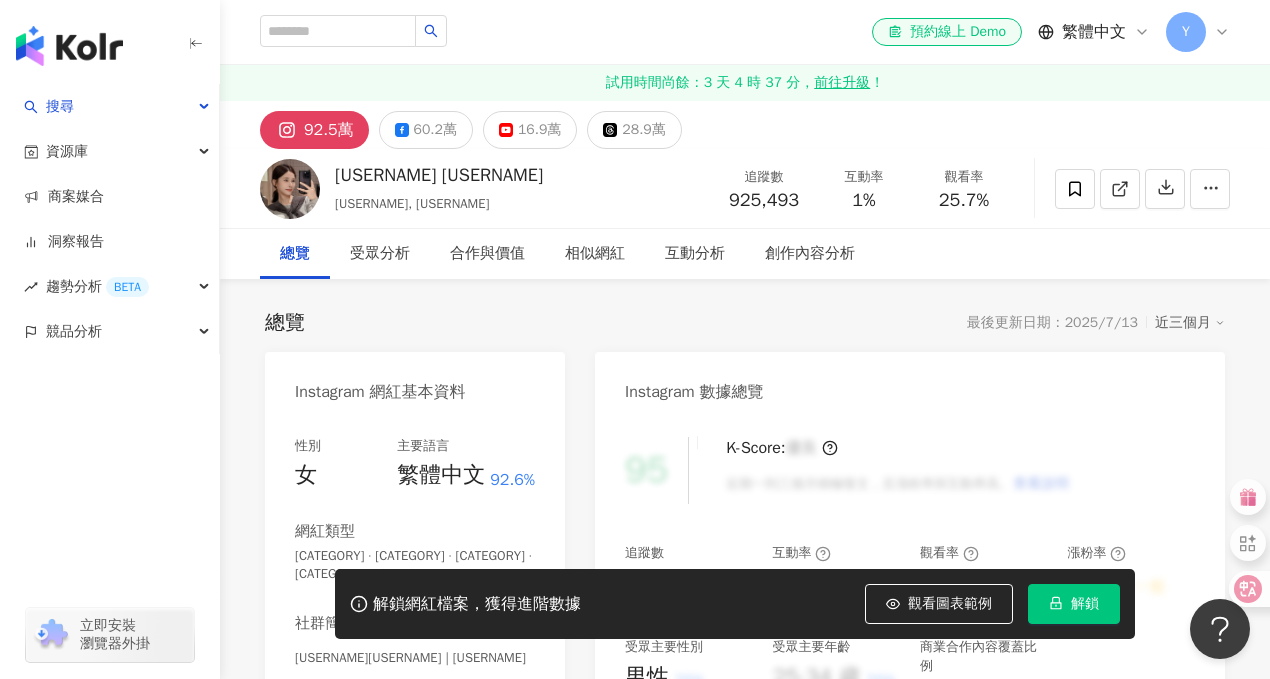 scroll, scrollTop: 8, scrollLeft: 0, axis: vertical 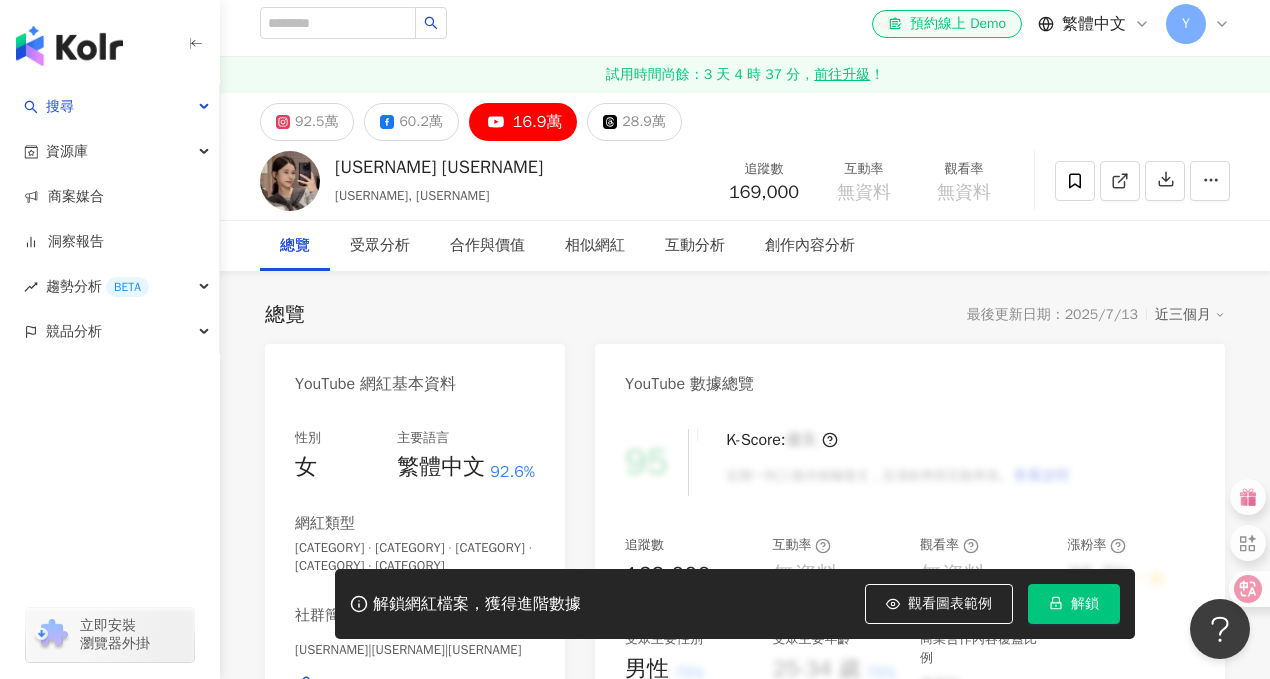 click on "https://www.youtube.com/channel/[USERNAME]" at bounding box center [425, 685] 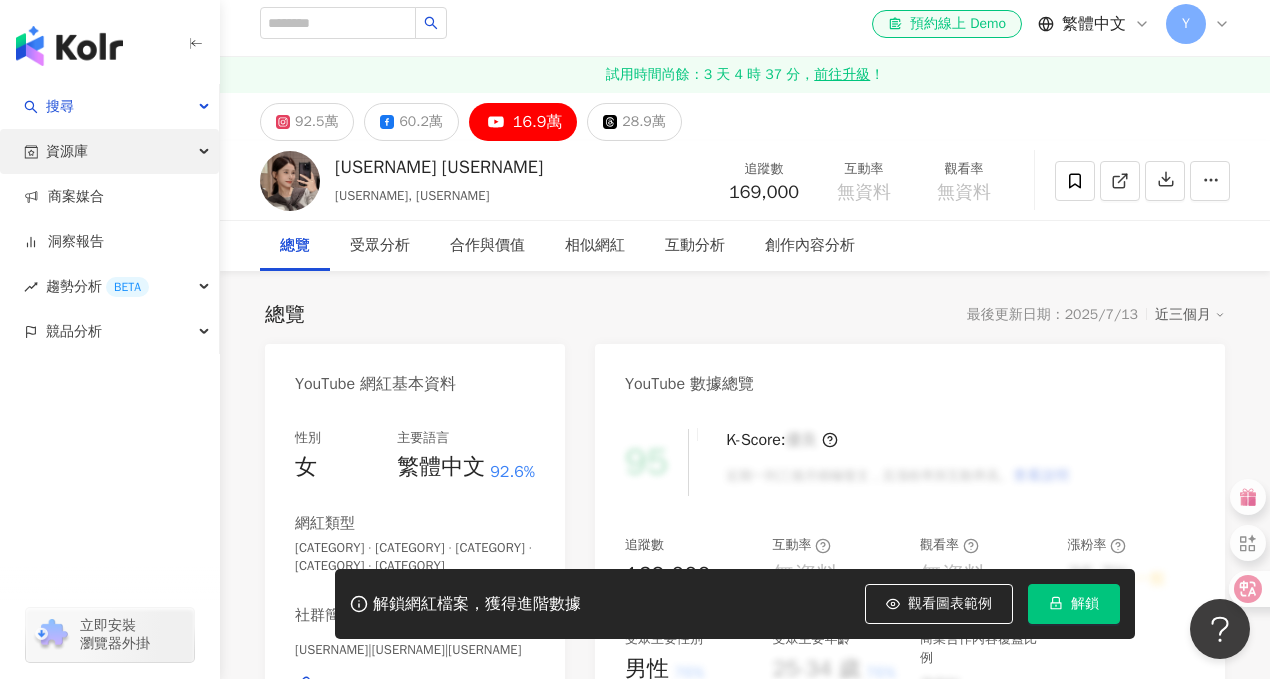 click at bounding box center (206, 152) 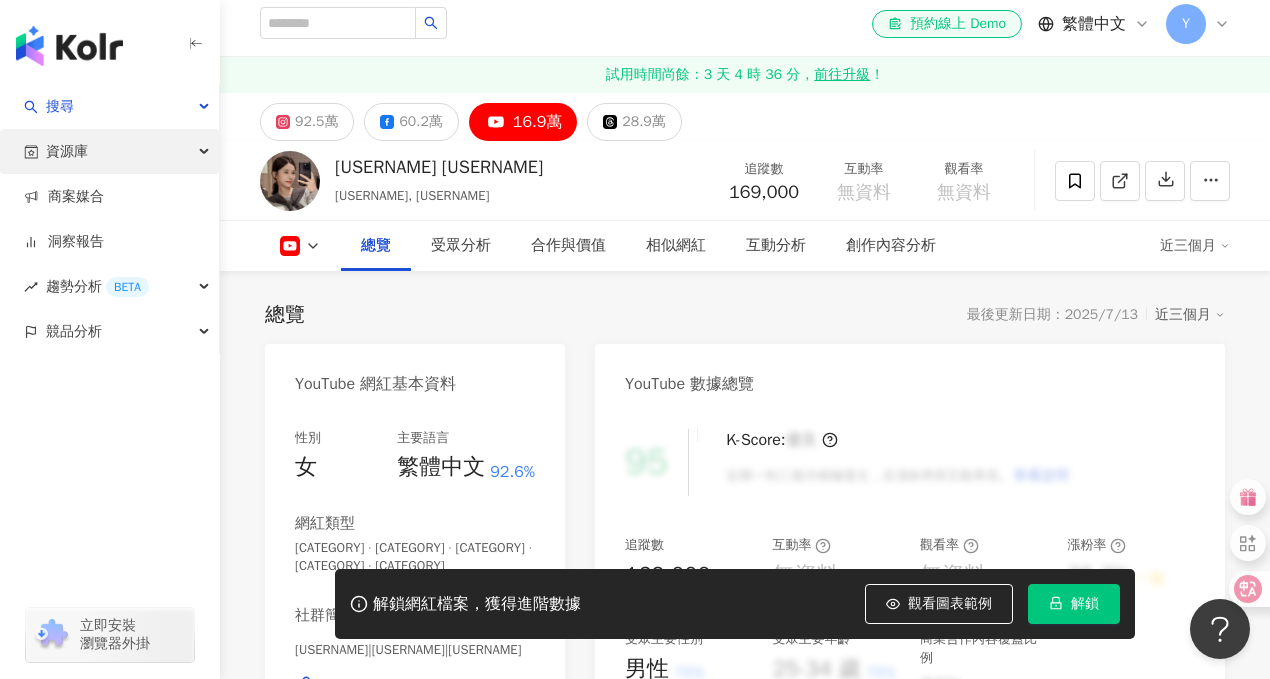 scroll, scrollTop: 296, scrollLeft: 0, axis: vertical 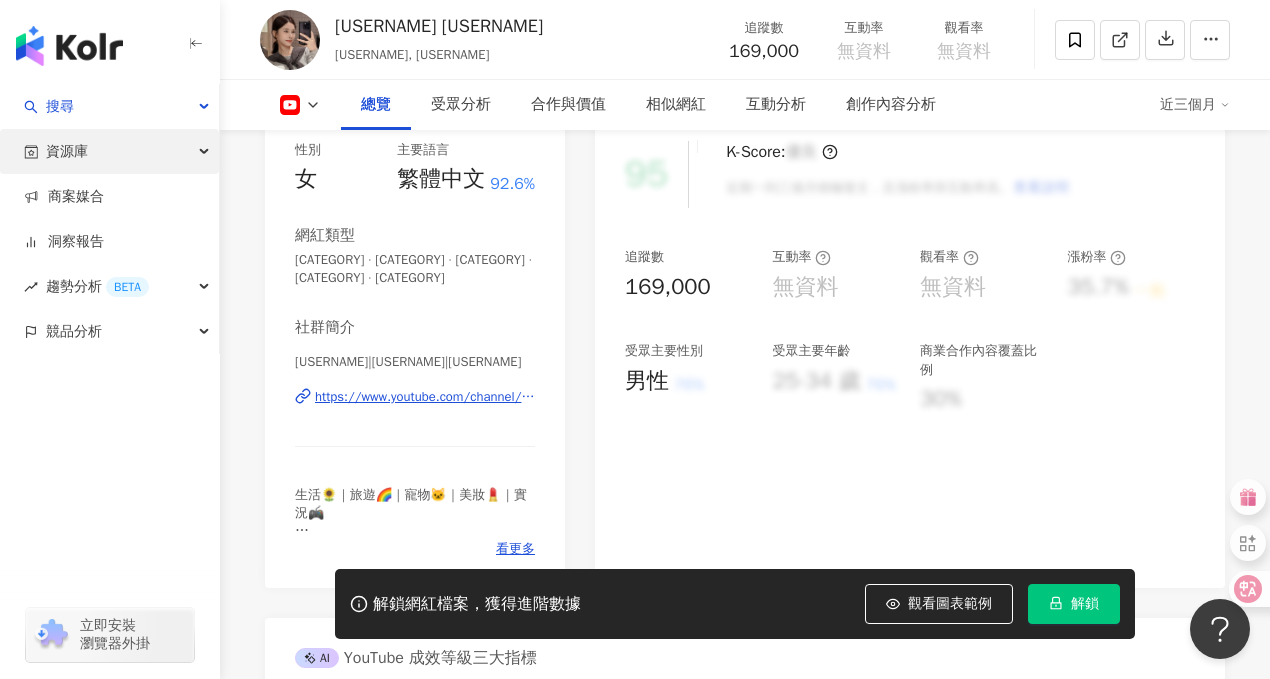 click on "資源庫" at bounding box center [109, 151] 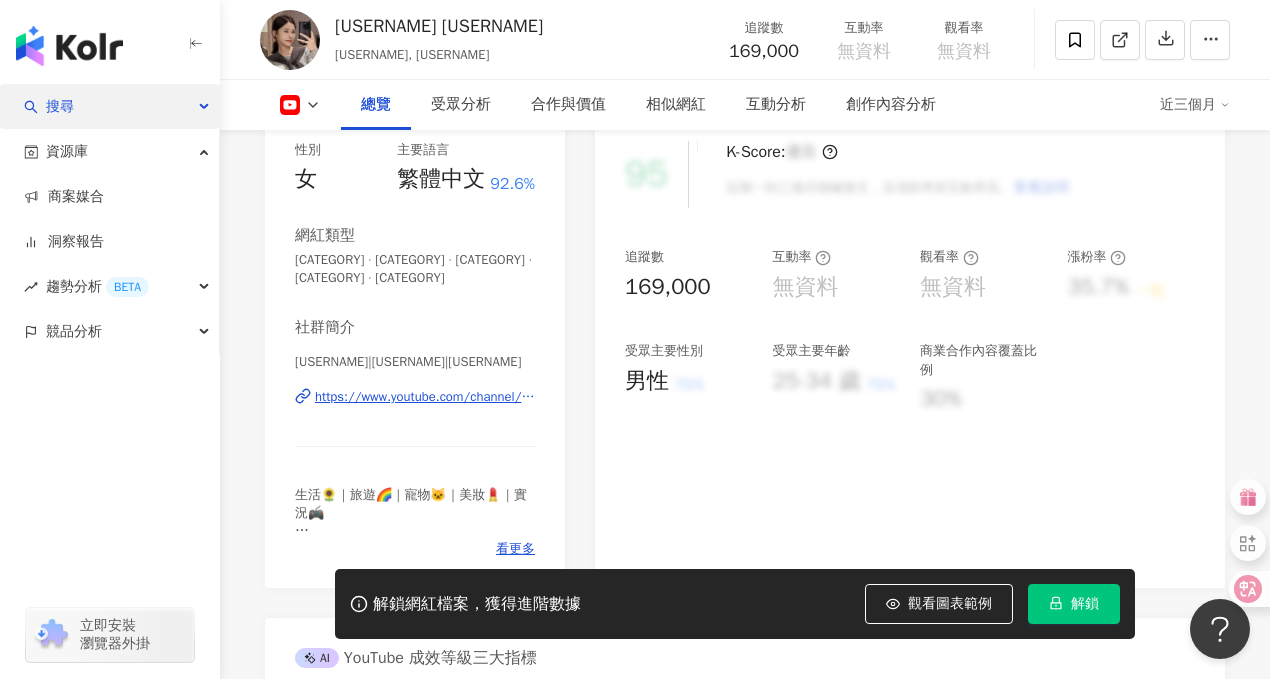 click on "搜尋" at bounding box center (109, 106) 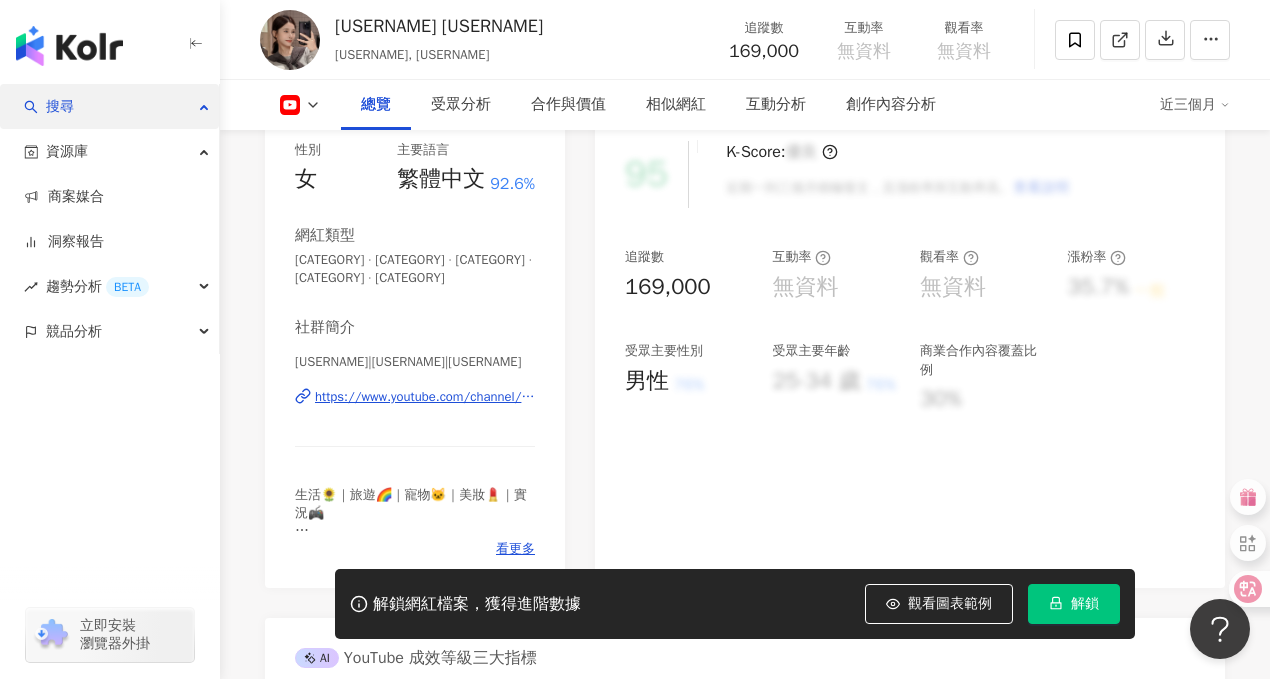 click on "搜尋" at bounding box center [109, 106] 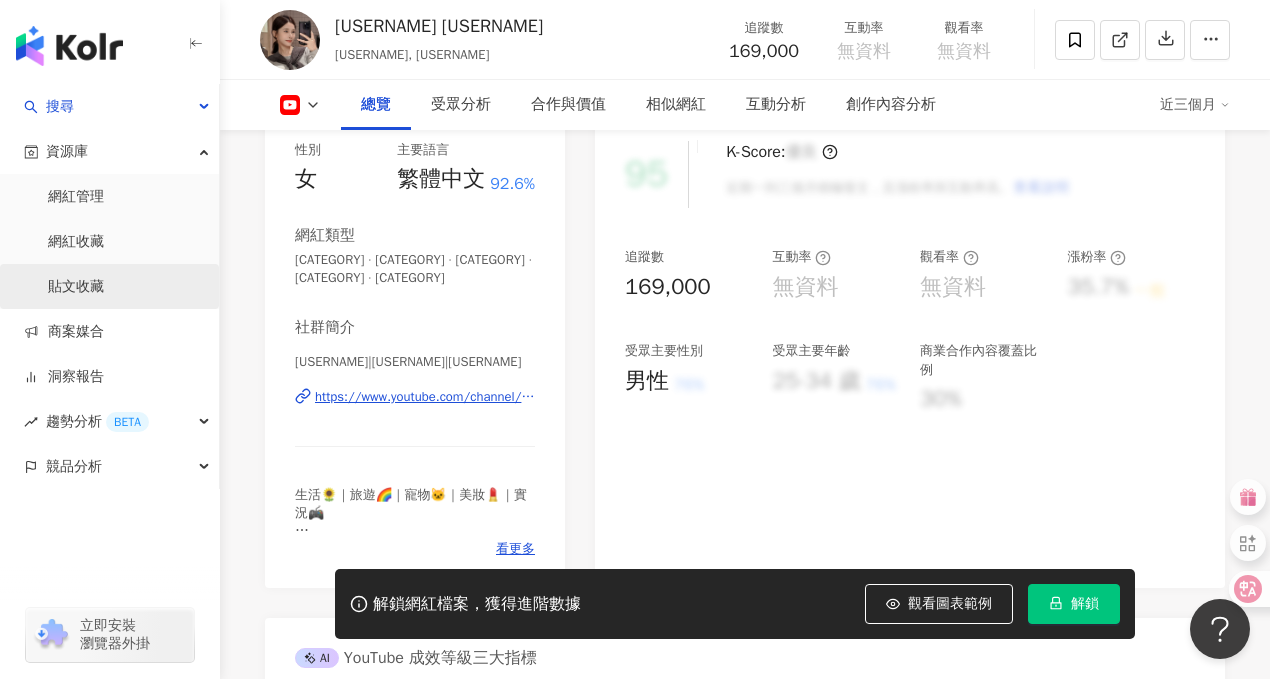 click on "貼文收藏" at bounding box center [76, 287] 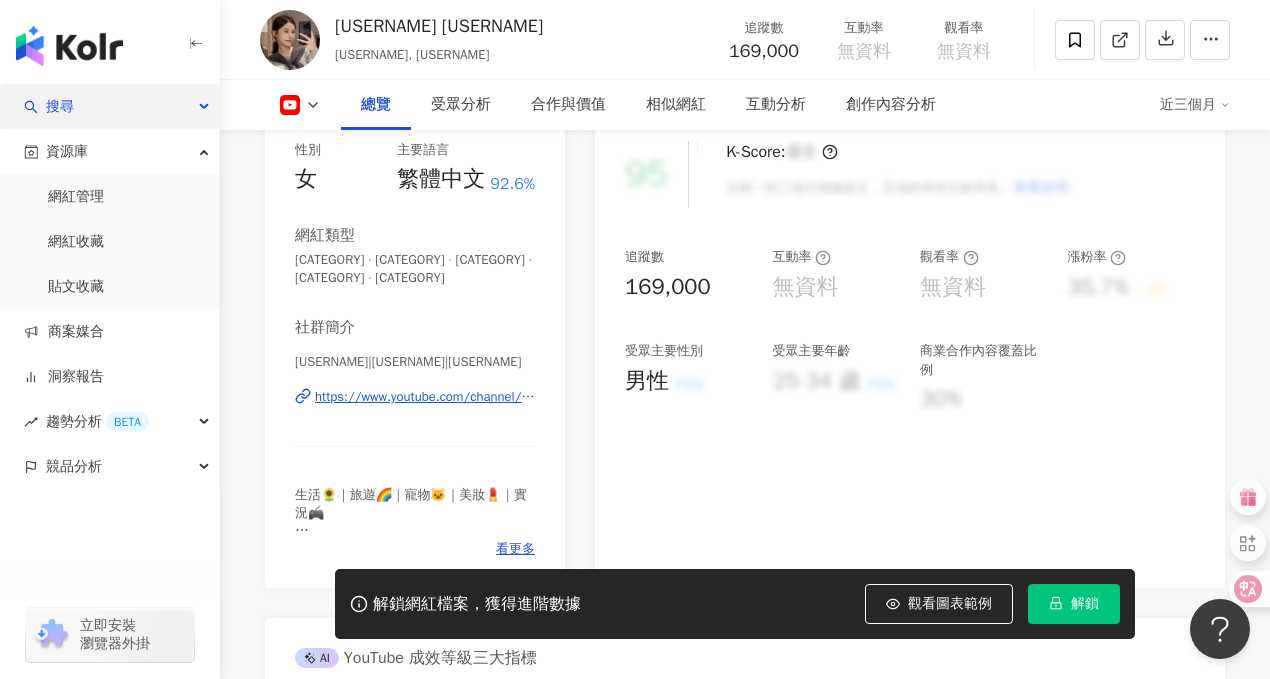 click on "搜尋" at bounding box center (109, 106) 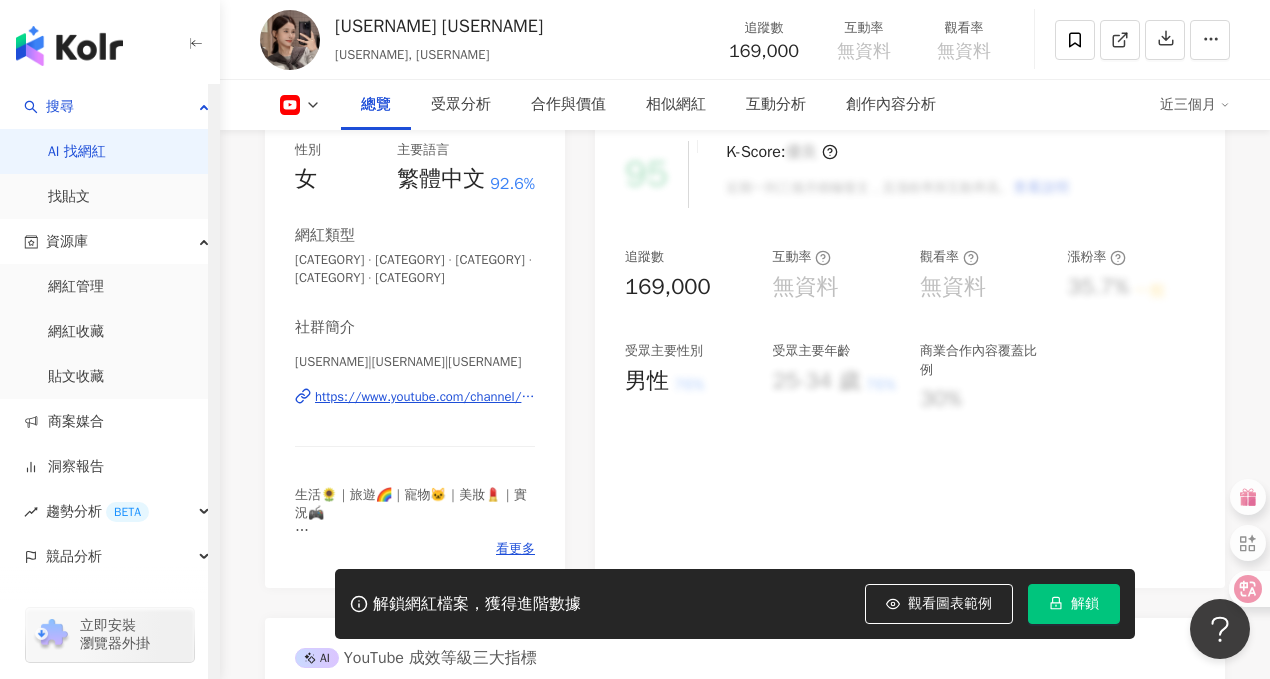 click on "AI 找網紅" at bounding box center (77, 152) 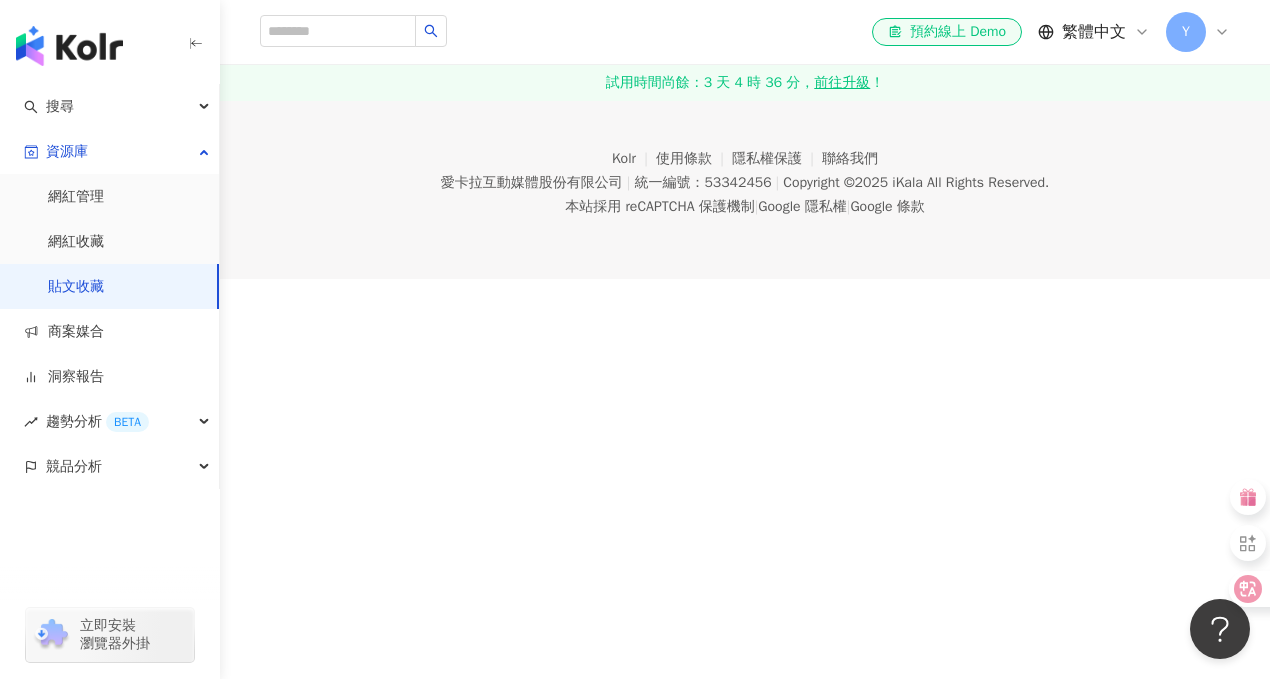 scroll, scrollTop: 0, scrollLeft: 0, axis: both 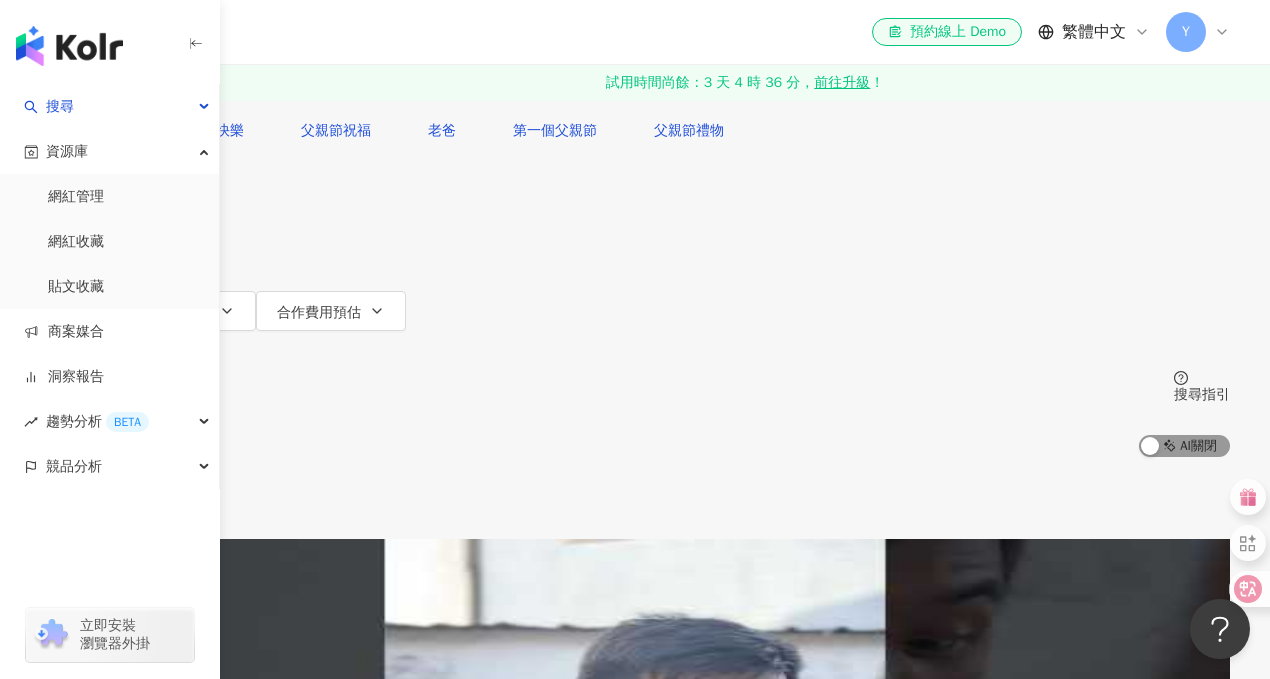 click on "AI  開啟 AI  關閉" at bounding box center (1184, 446) 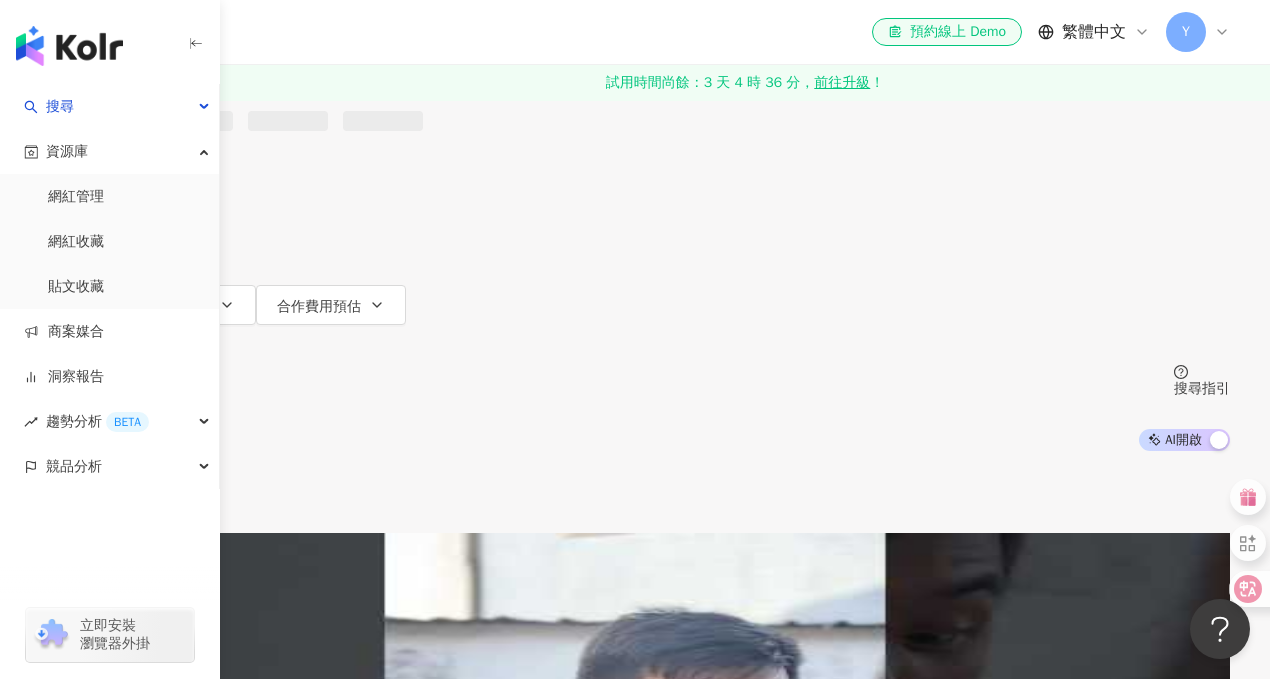 click on "AI  開啟 AI  關閉" at bounding box center [1184, 440] 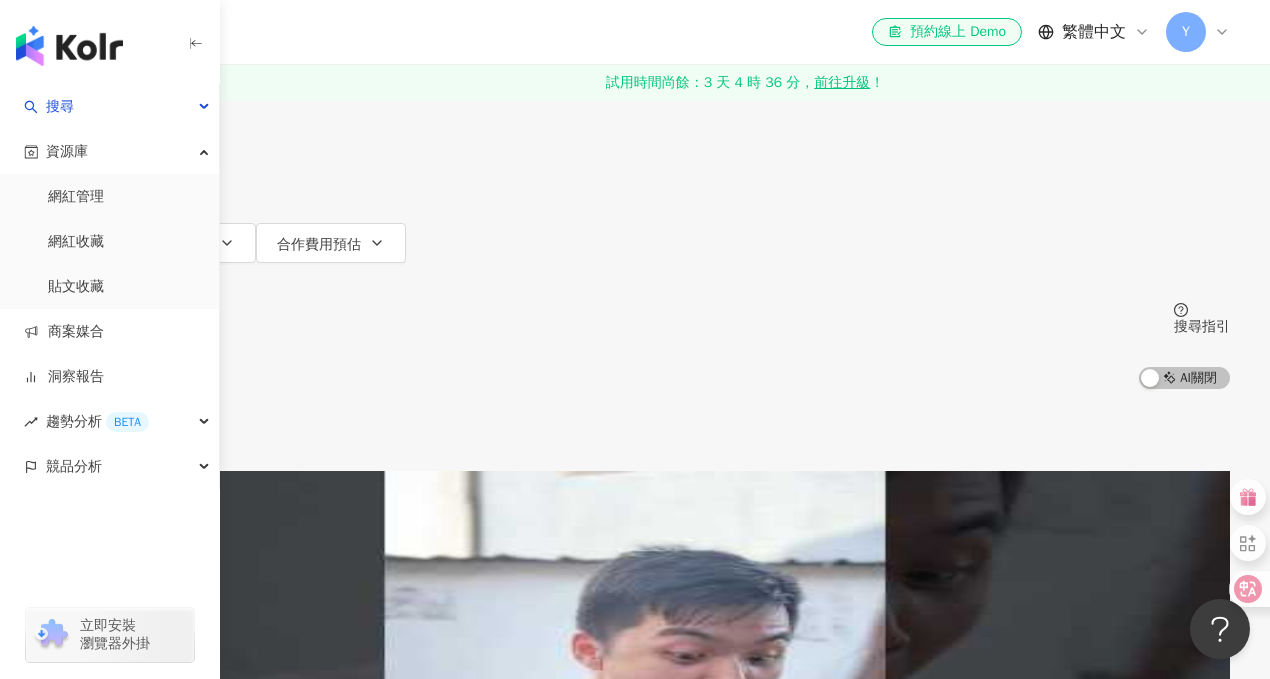 scroll, scrollTop: 0, scrollLeft: 0, axis: both 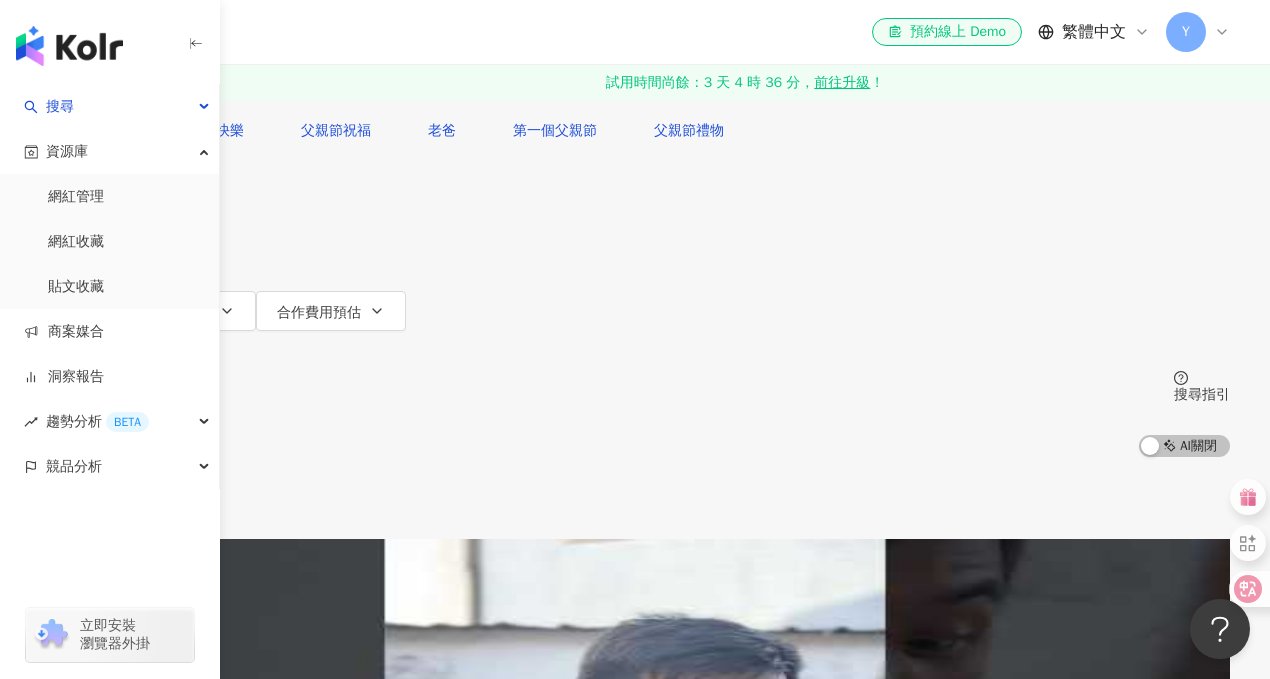 click on "類型" at bounding box center (87, 191) 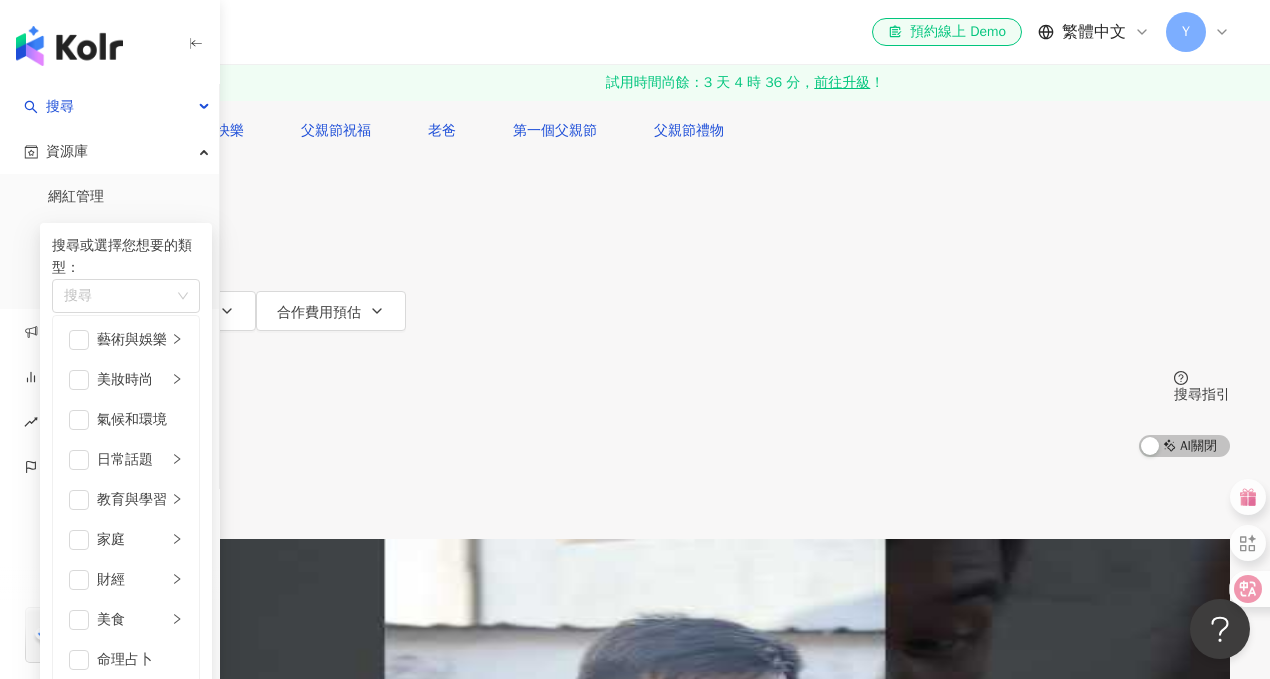 scroll, scrollTop: 594, scrollLeft: 0, axis: vertical 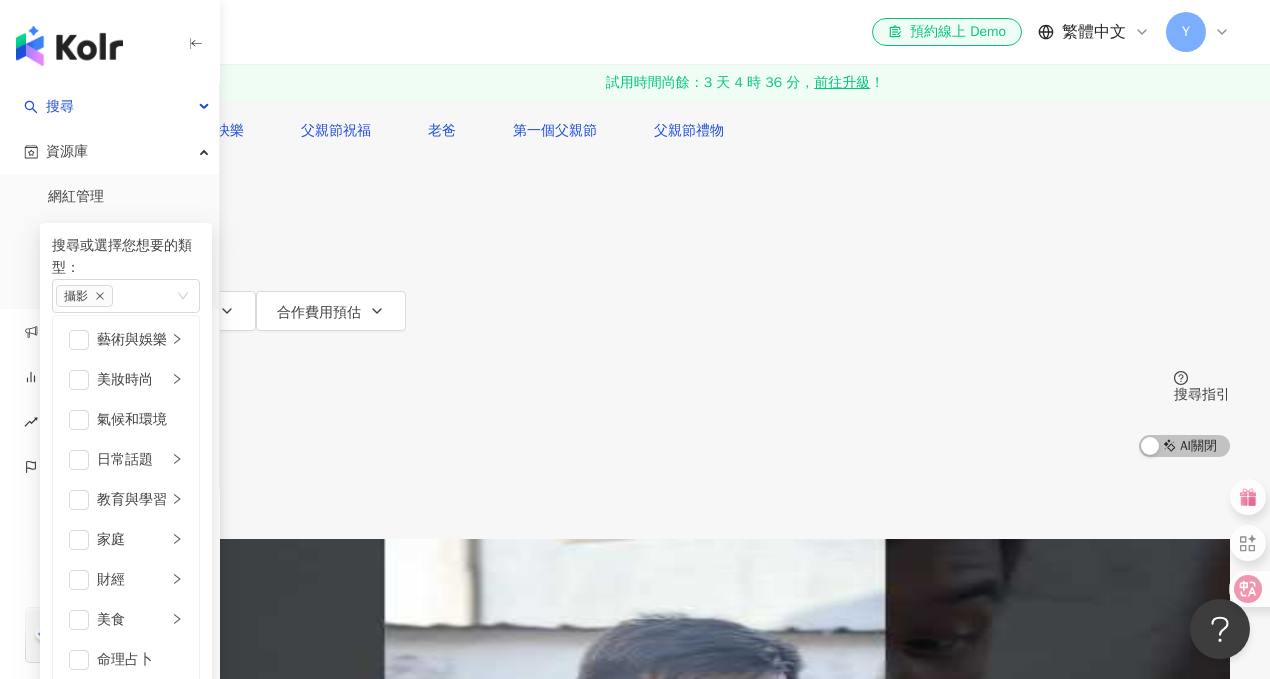 click on "共  10,000+  筆 排序： 關聯性" at bounding box center (635, 498) 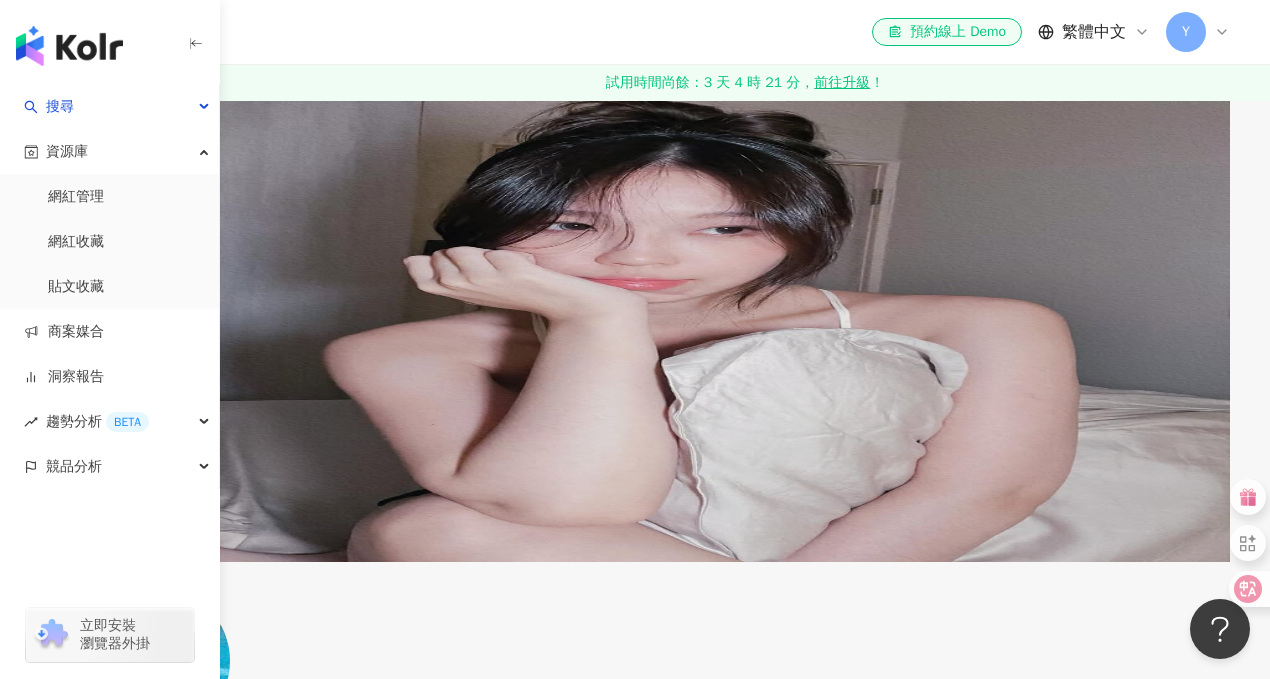 scroll, scrollTop: 1069, scrollLeft: 0, axis: vertical 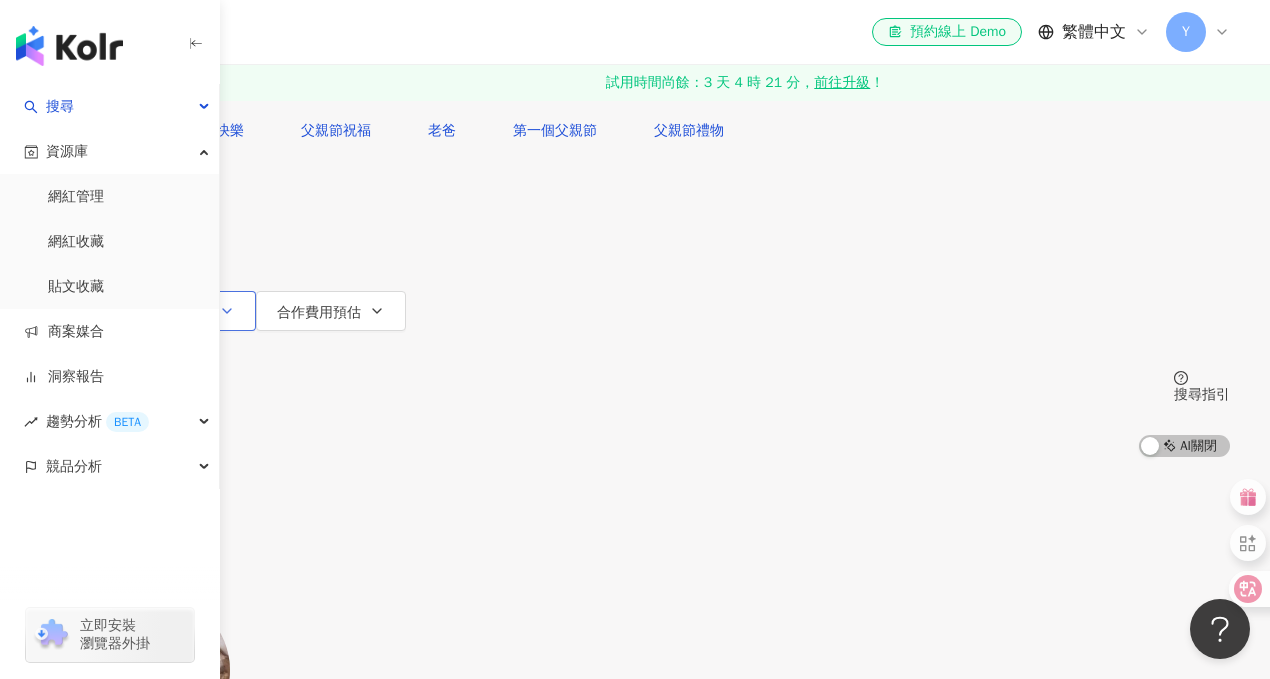 click on "觀看率" at bounding box center (190, 313) 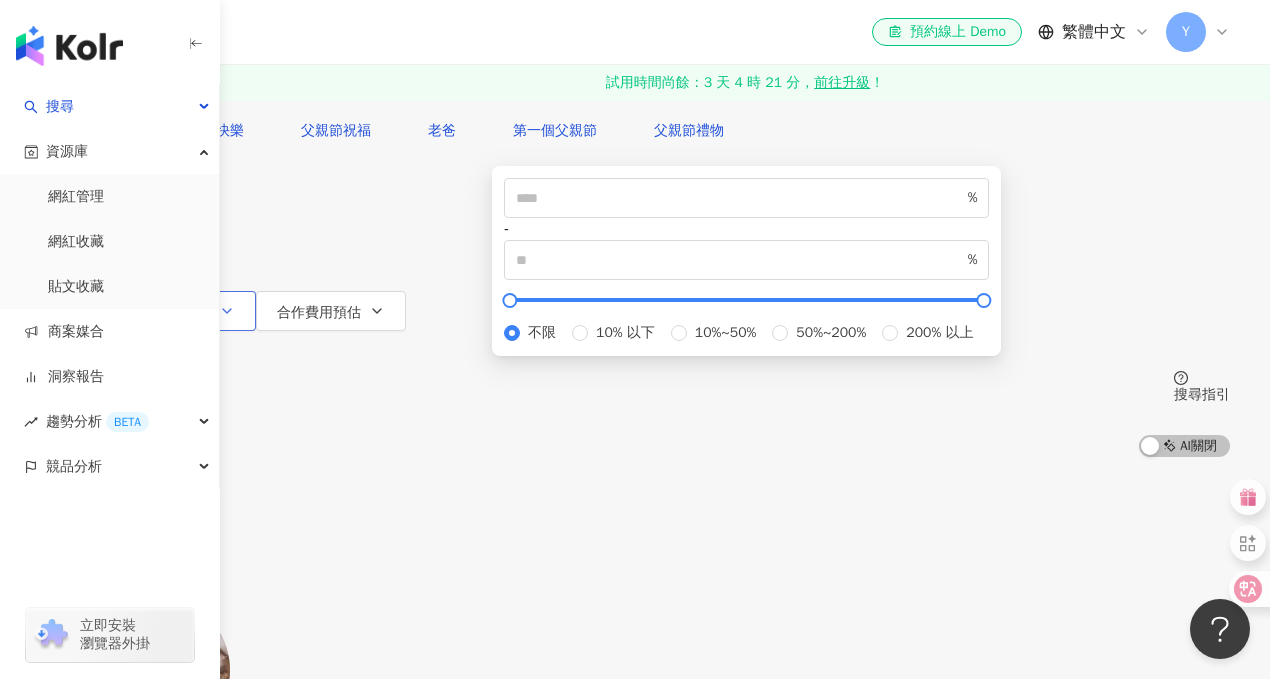 click on "觀看率" at bounding box center (190, 313) 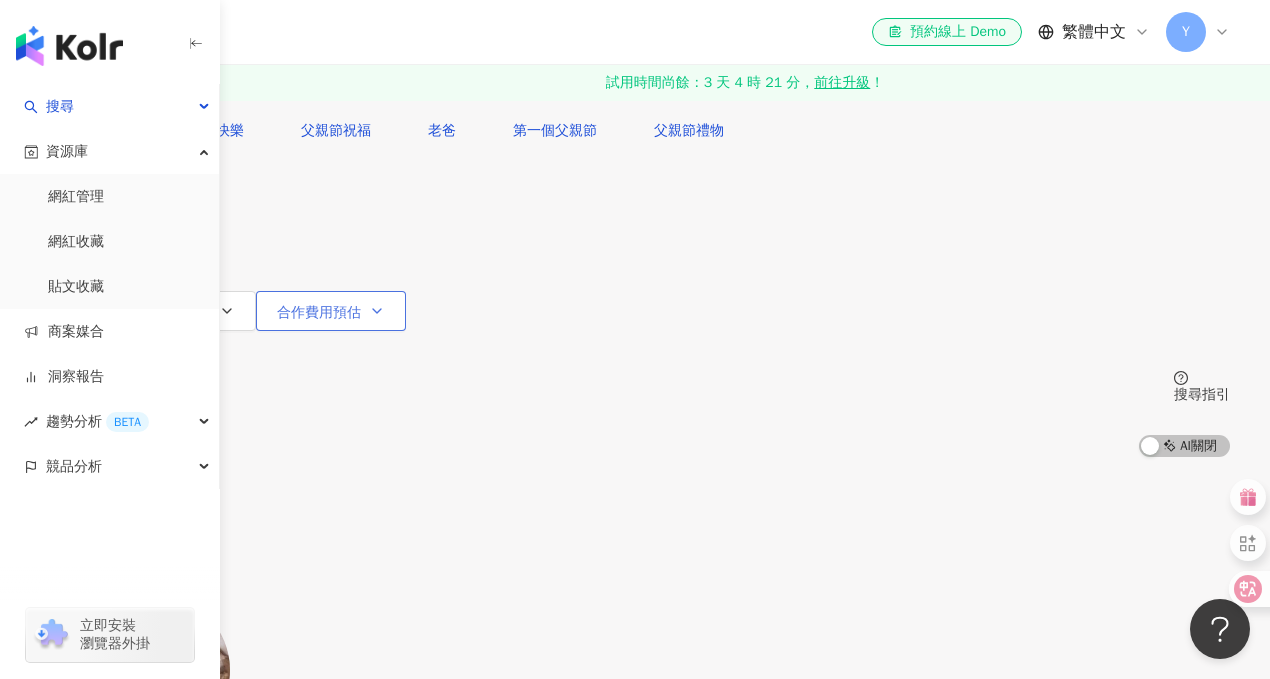 click on "合作費用預估" at bounding box center [319, 313] 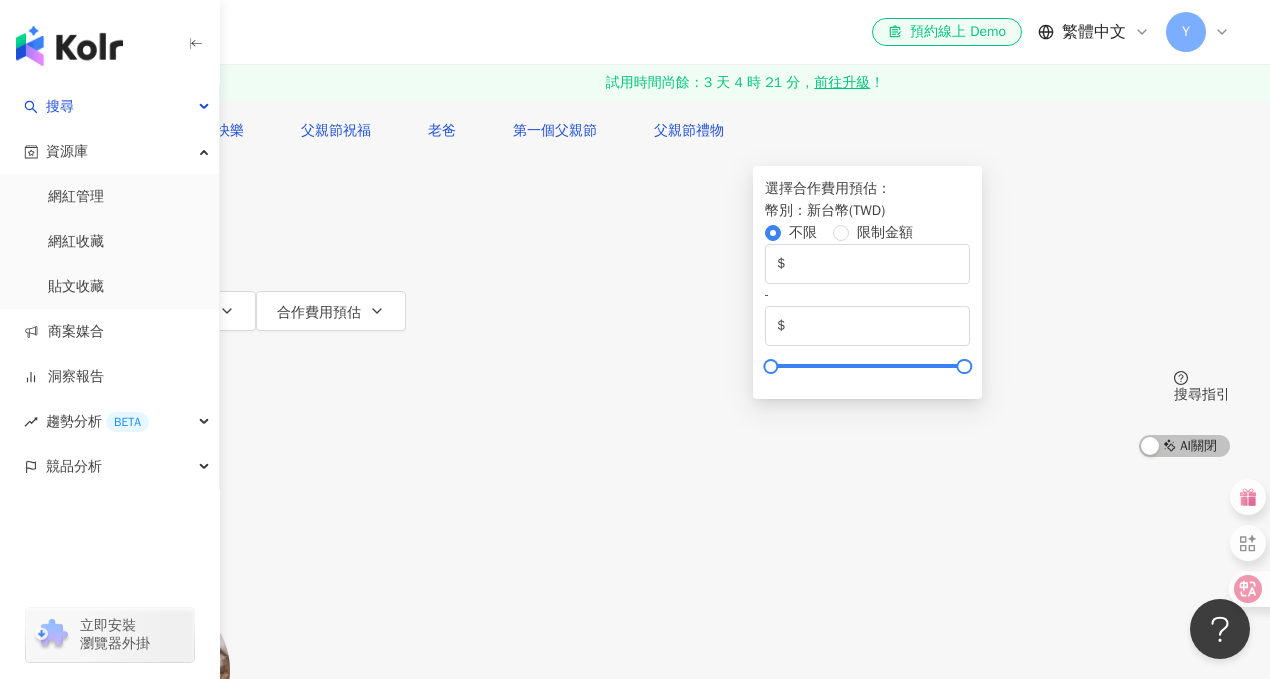 click on "互動率" at bounding box center [94, 311] 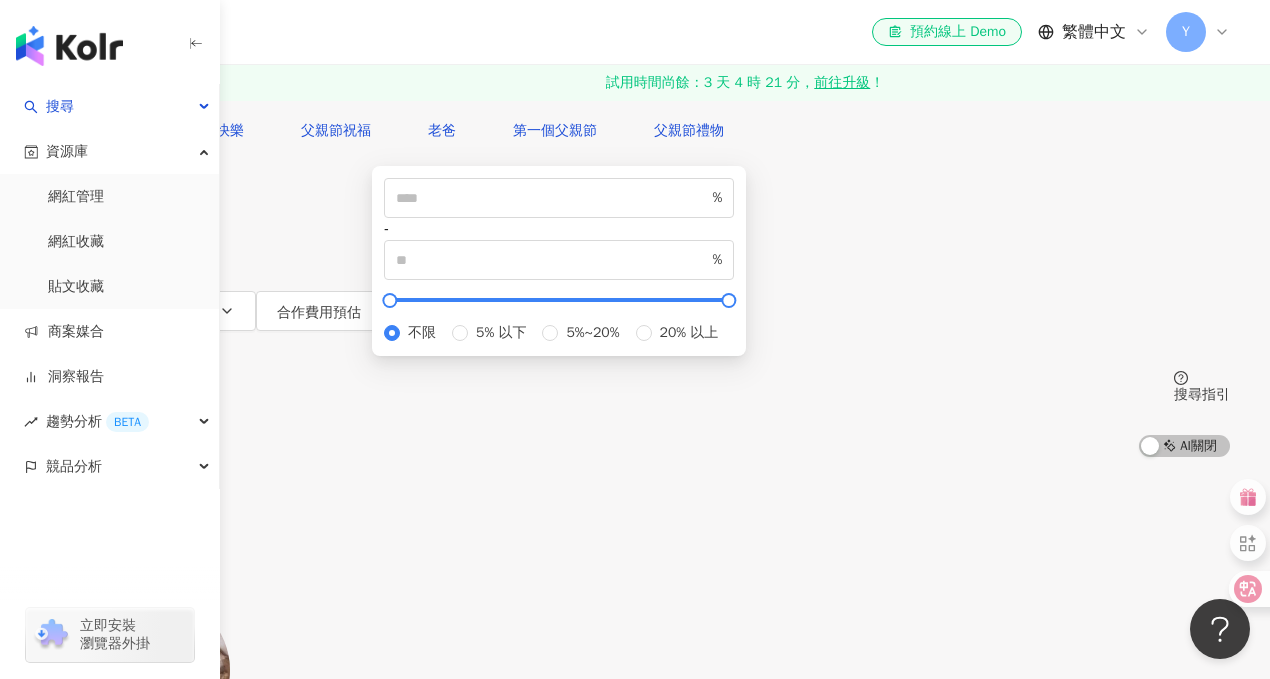 click on "互動率" at bounding box center [94, 311] 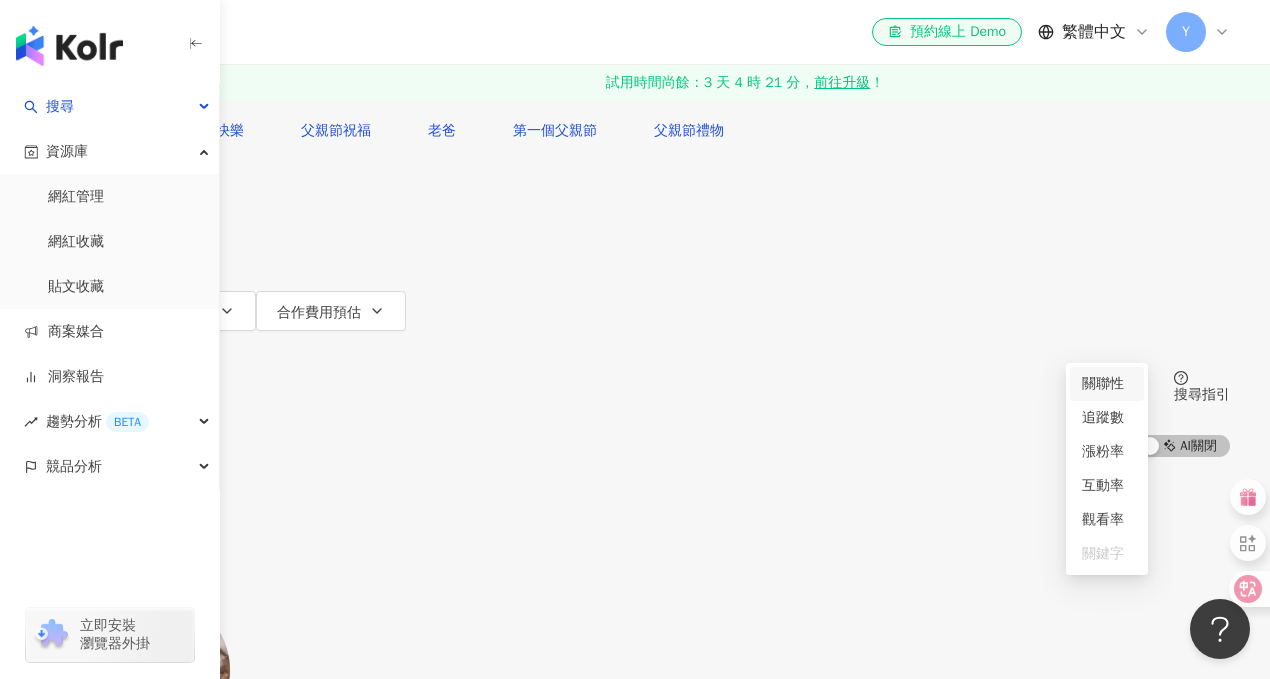 click on "關聯性" at bounding box center [123, 546] 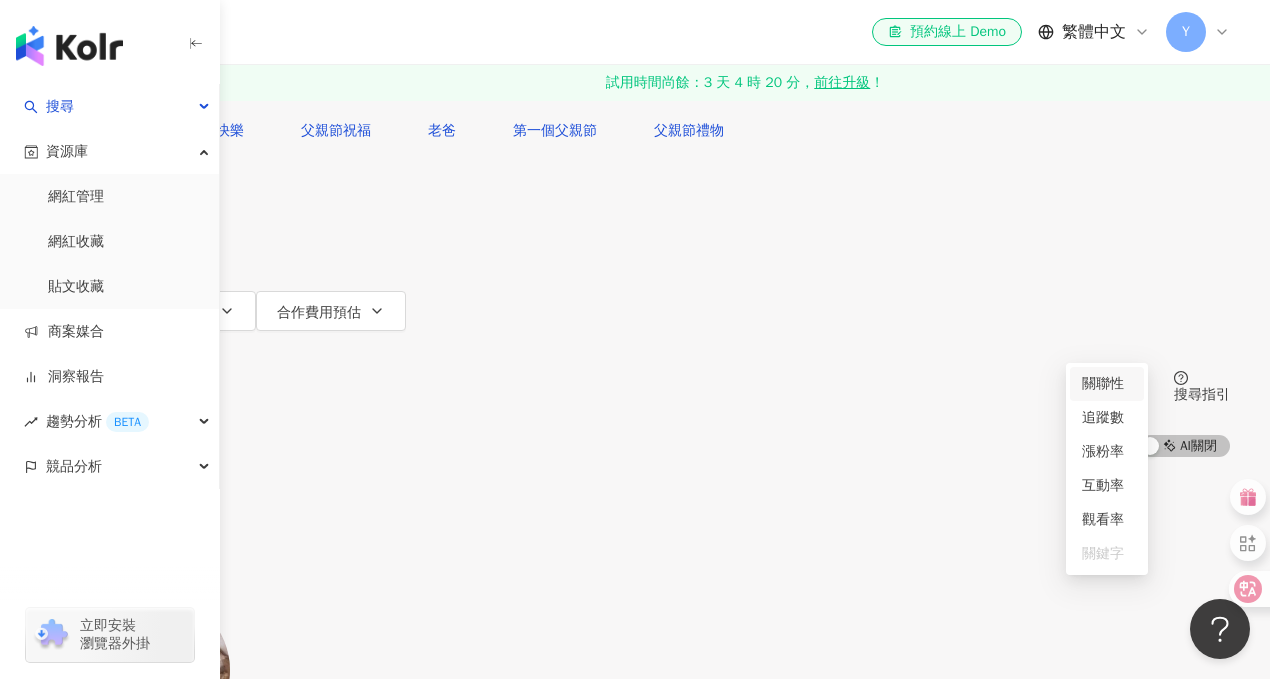 click on "關聯性" at bounding box center (123, 546) 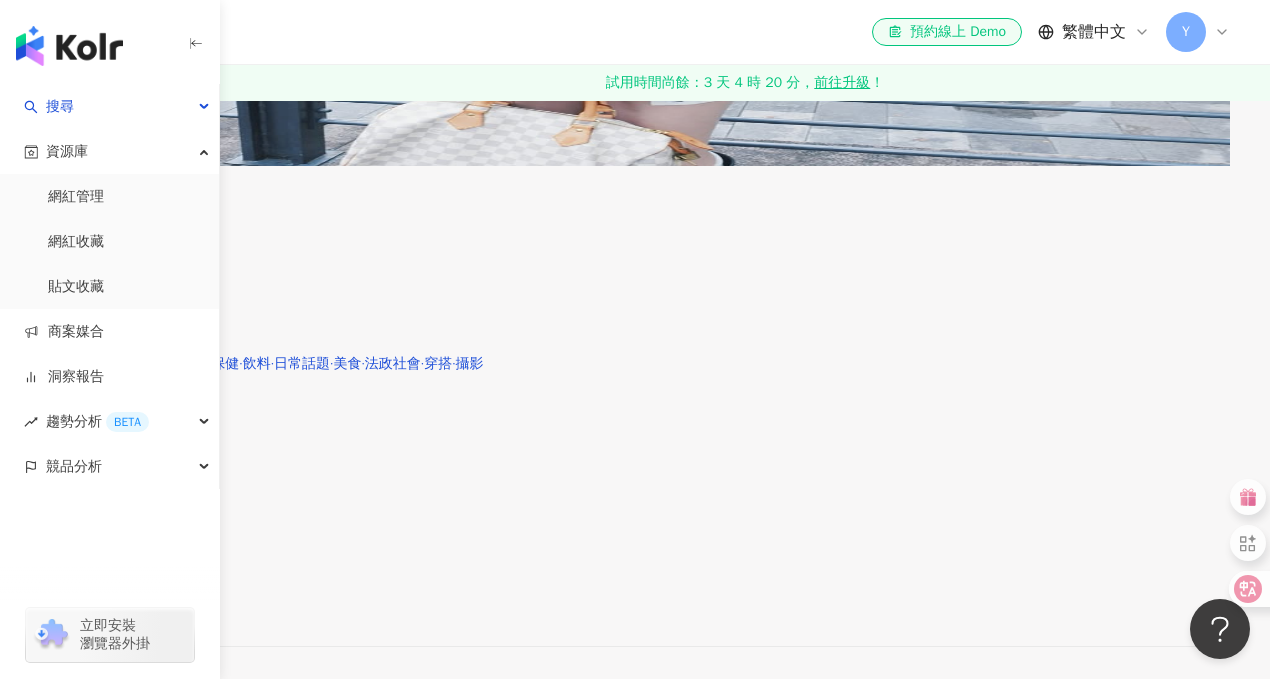 scroll, scrollTop: 3578, scrollLeft: 0, axis: vertical 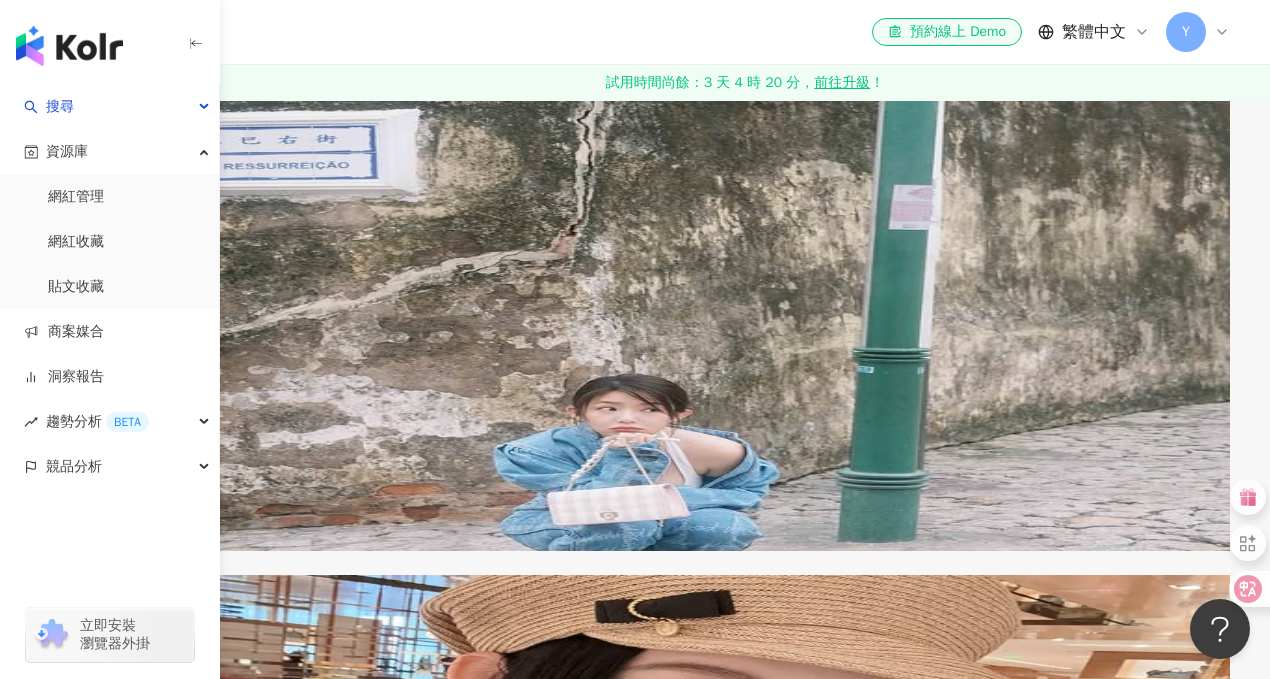 click on "繼續看更多" at bounding box center [119, 3098] 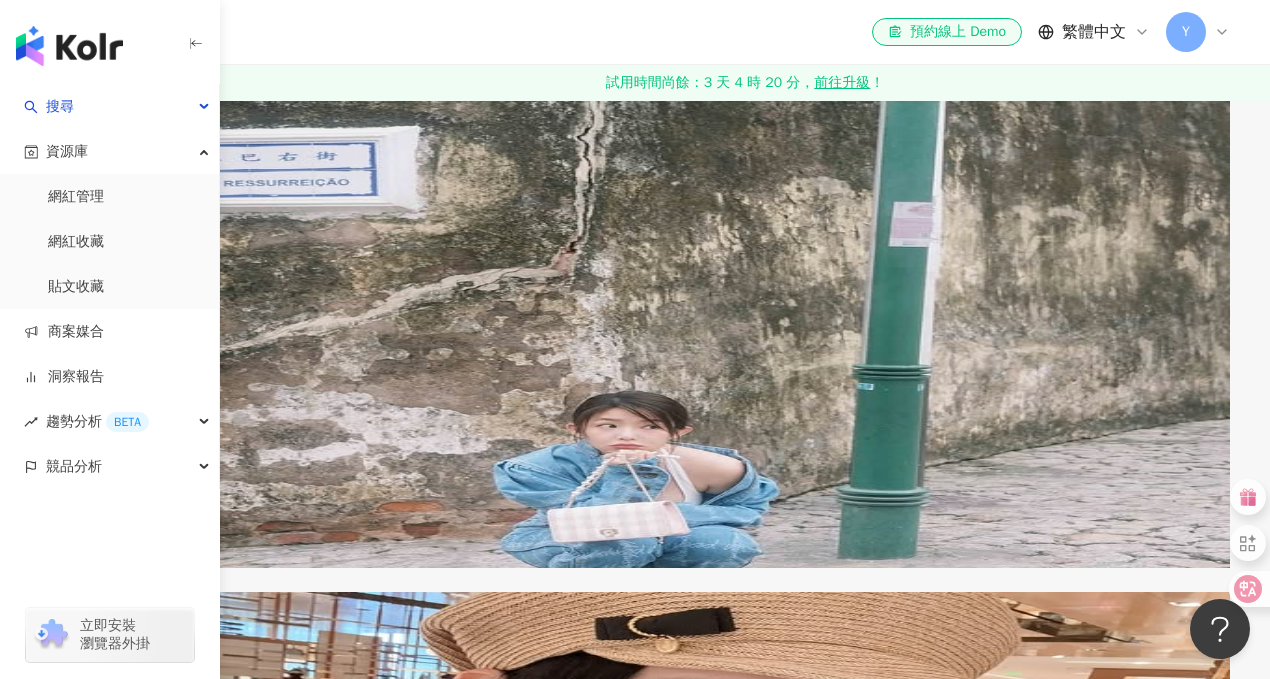 scroll, scrollTop: 3680, scrollLeft: 0, axis: vertical 